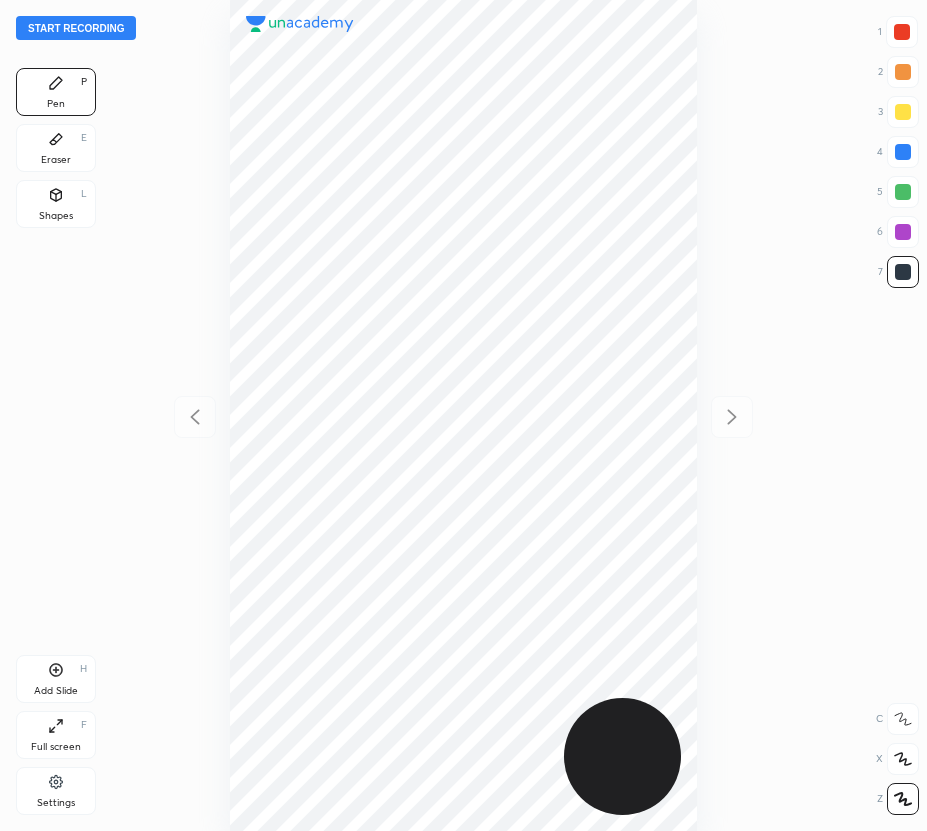 scroll, scrollTop: 0, scrollLeft: 0, axis: both 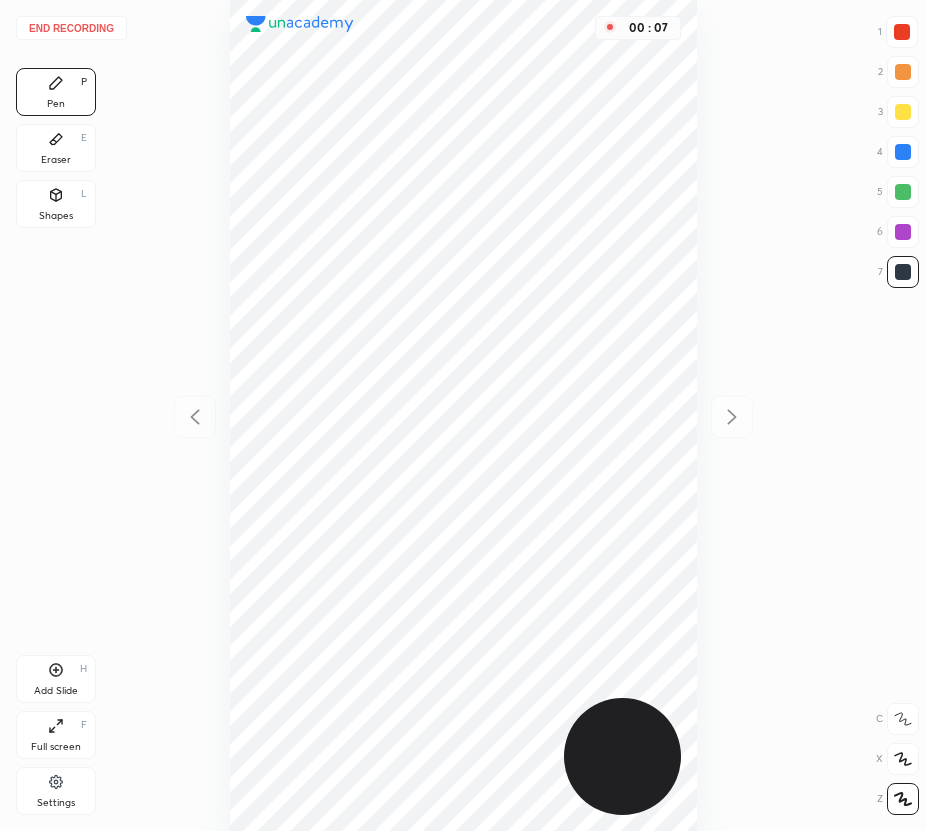 click 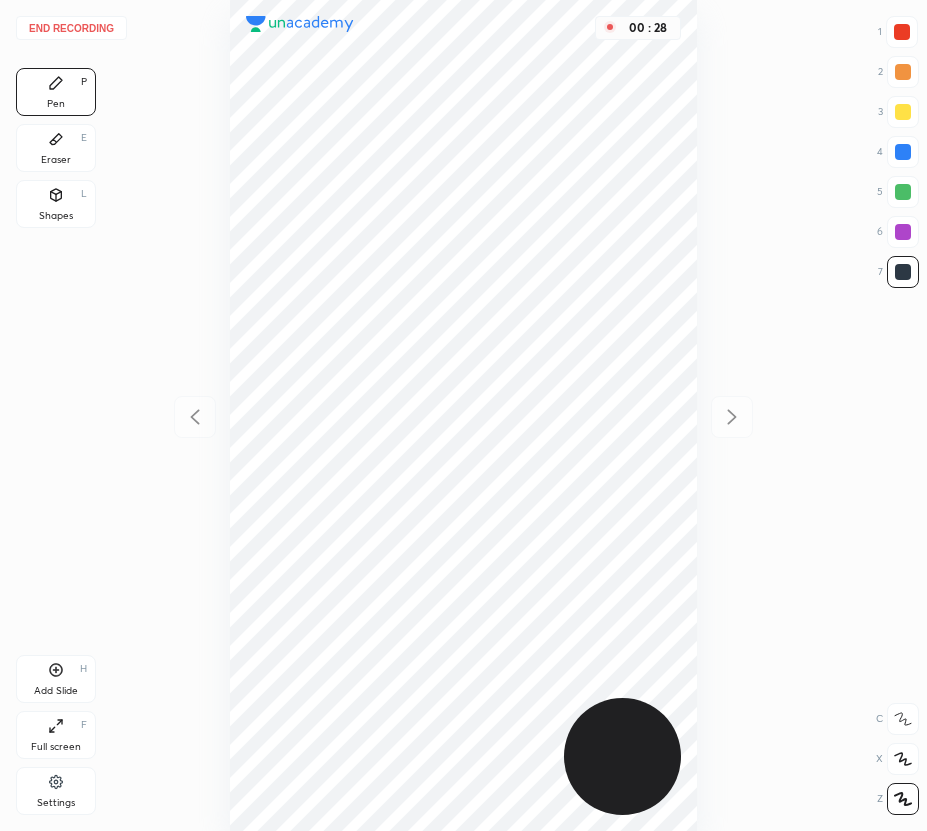 click at bounding box center (903, 152) 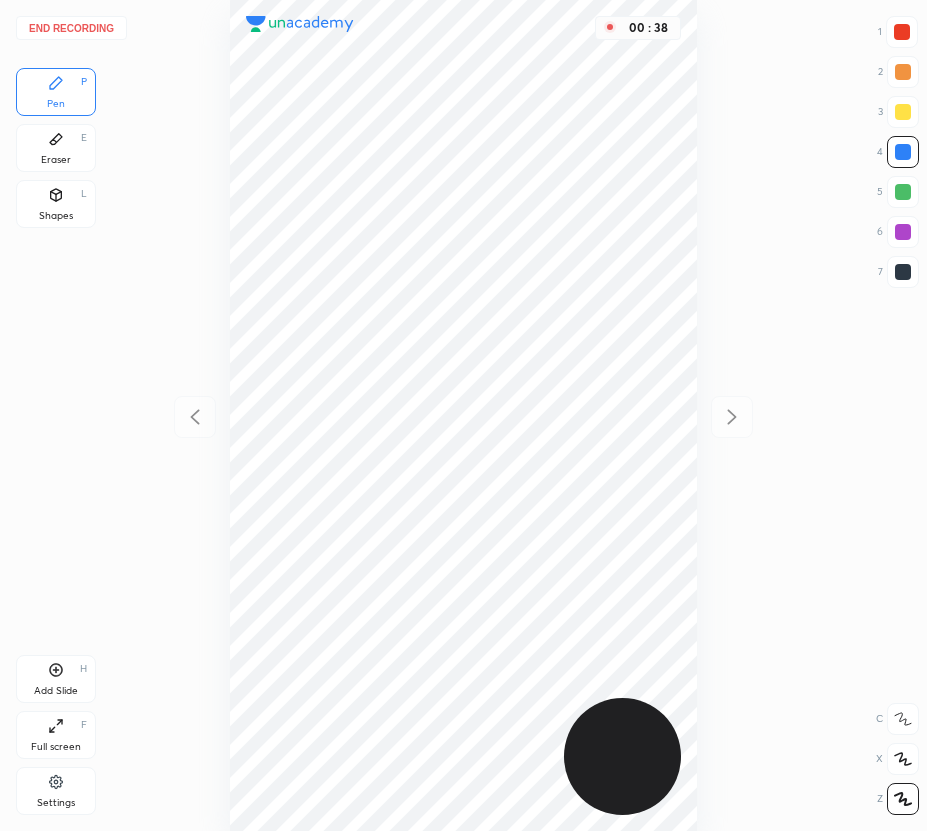 click on "Shapes L" at bounding box center [56, 204] 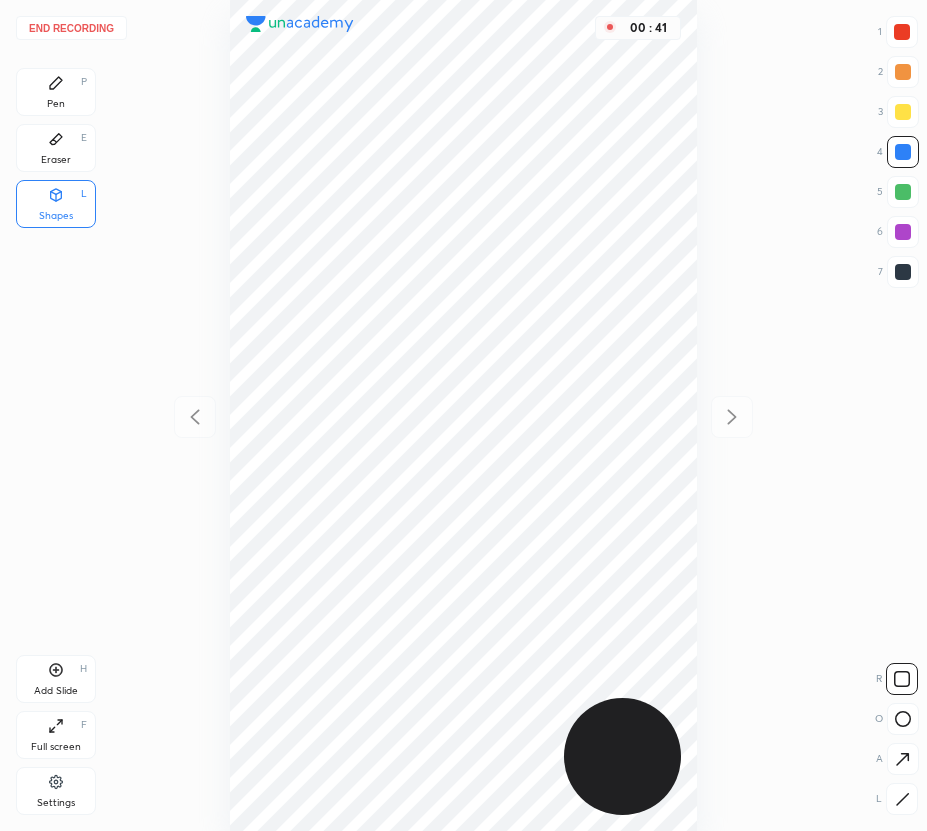 drag, startPoint x: 54, startPoint y: 88, endPoint x: 121, endPoint y: 144, distance: 87.32124 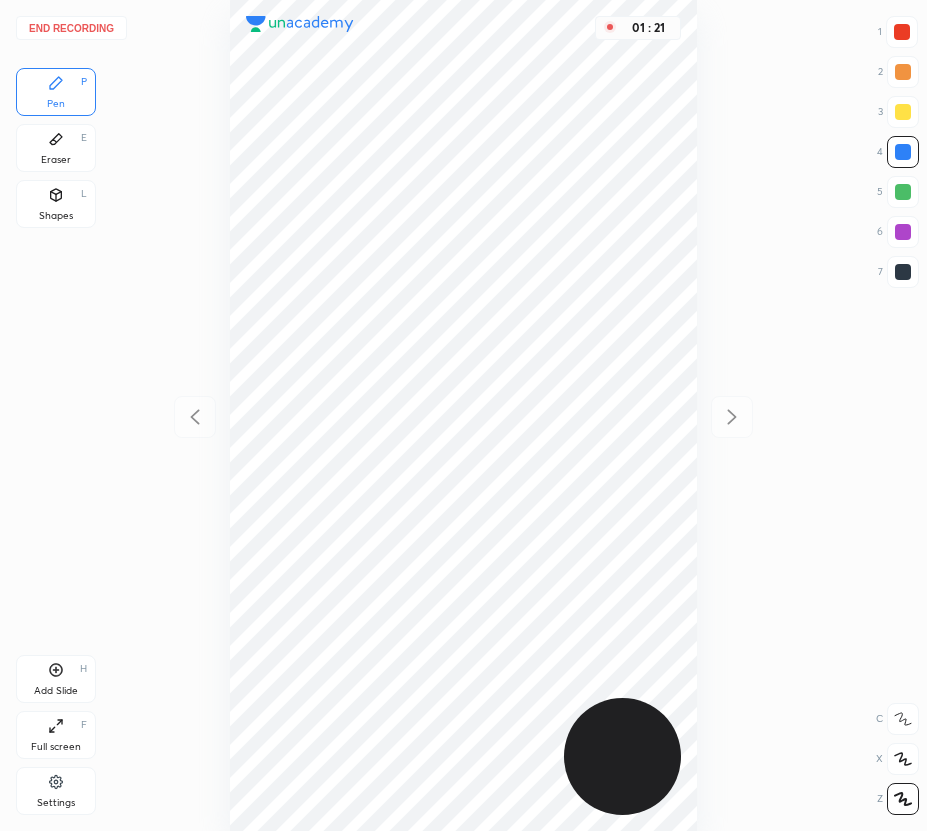drag, startPoint x: 903, startPoint y: 231, endPoint x: 860, endPoint y: 300, distance: 81.3019 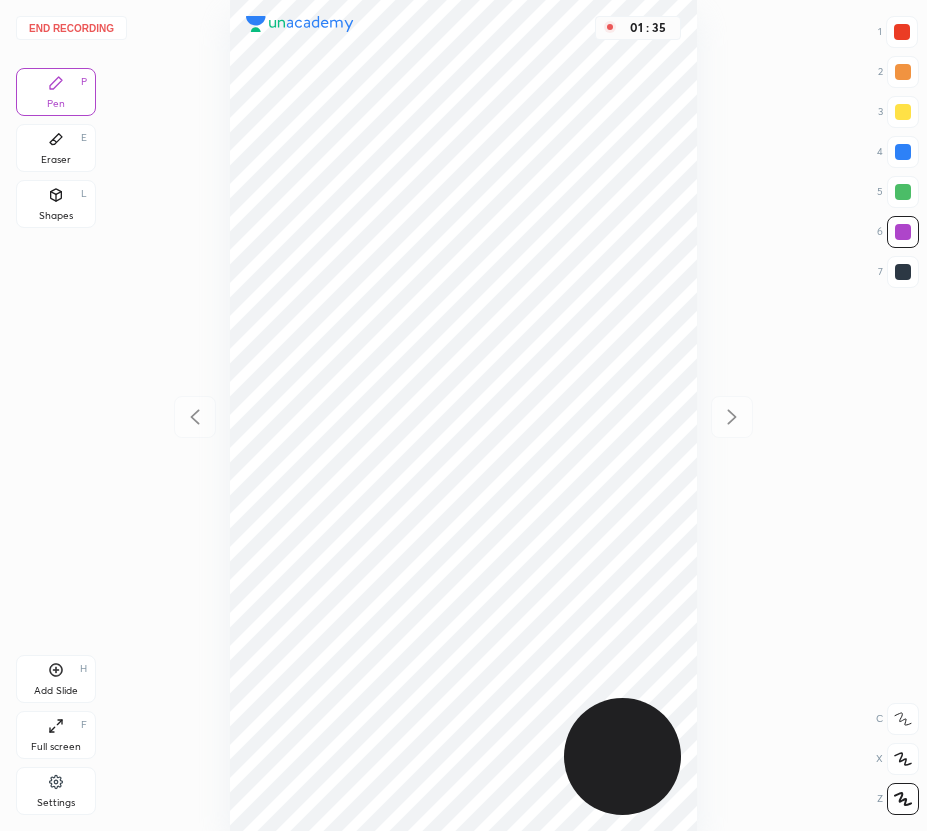 click on "Shapes L" at bounding box center [56, 204] 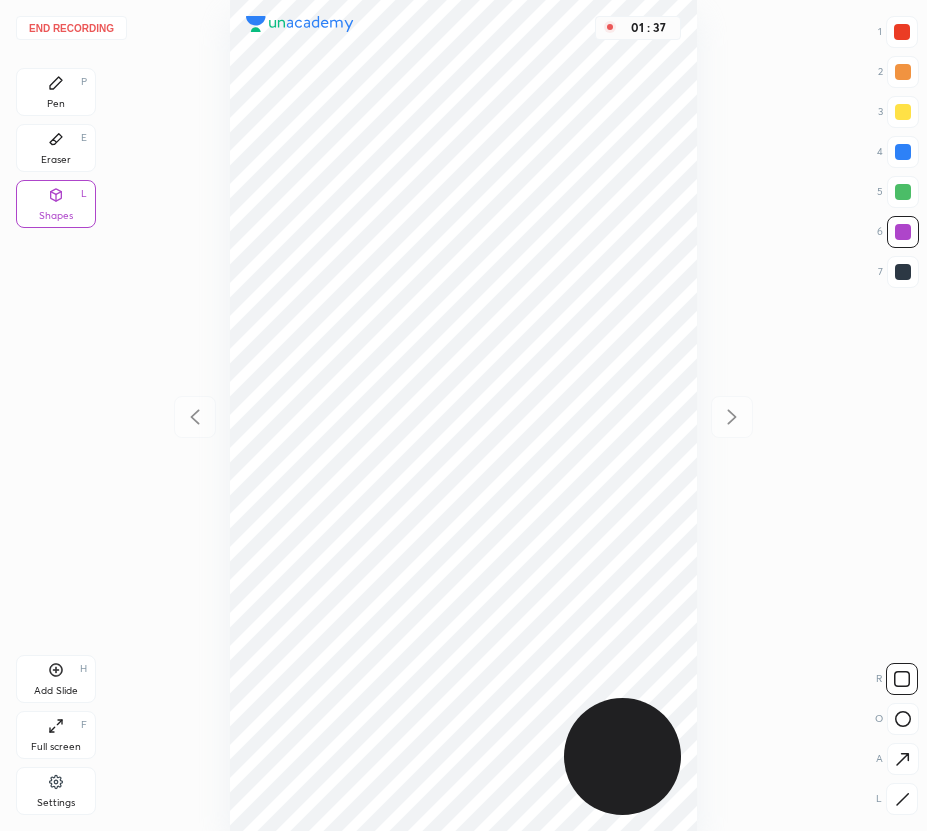 click 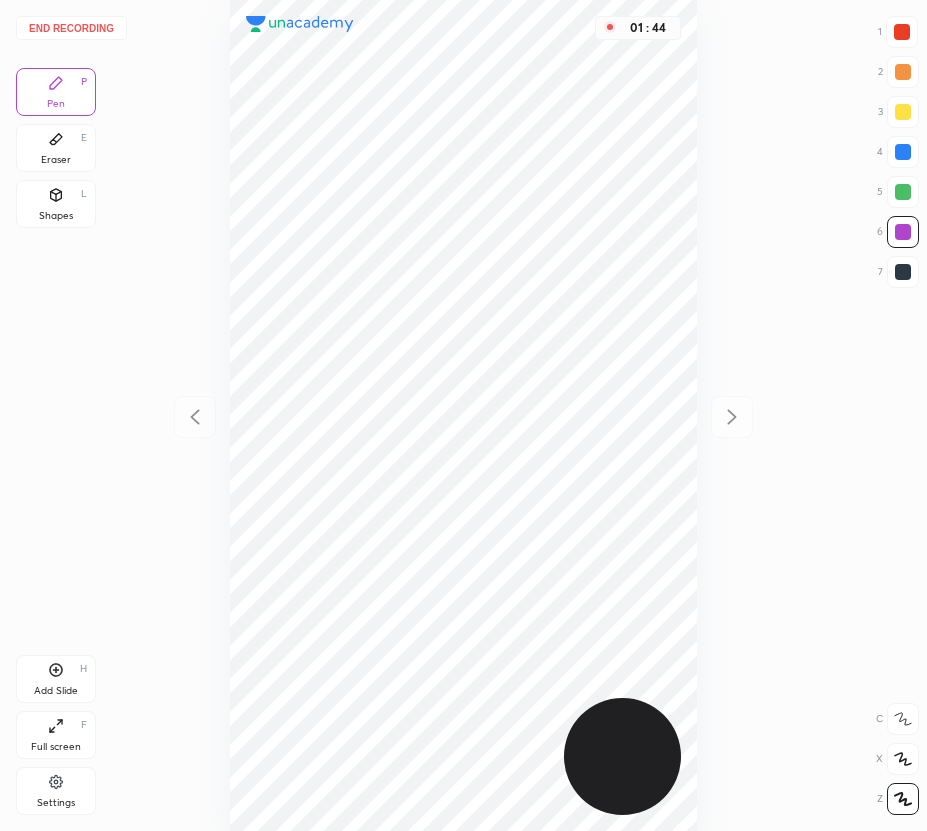 click 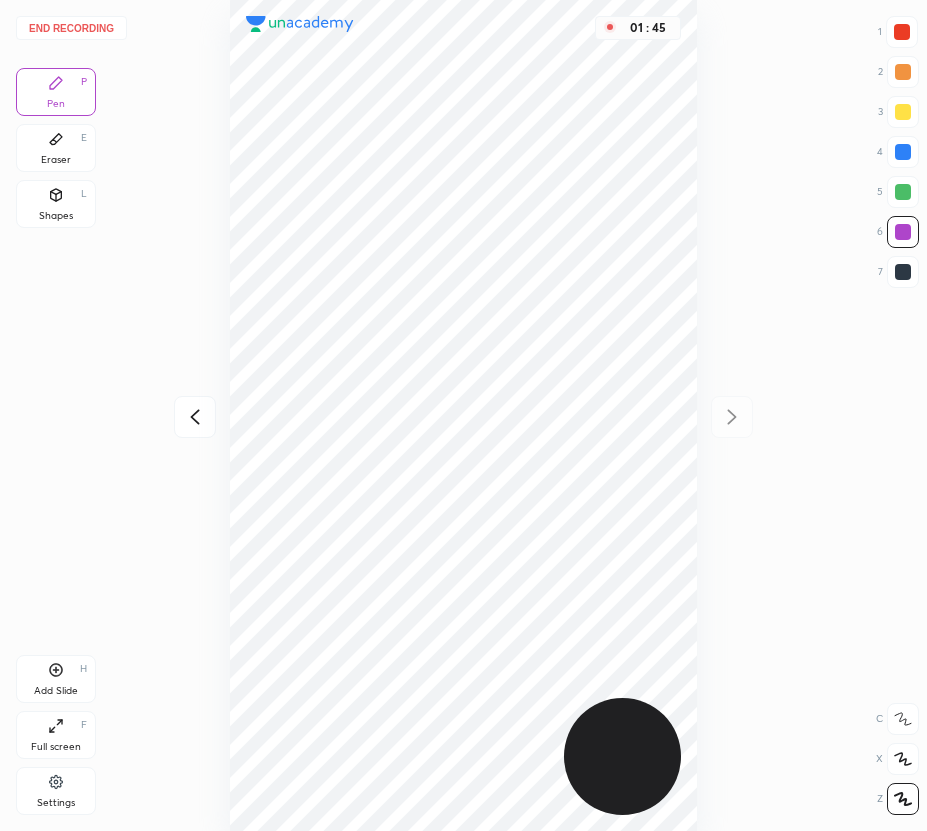 click at bounding box center (903, 272) 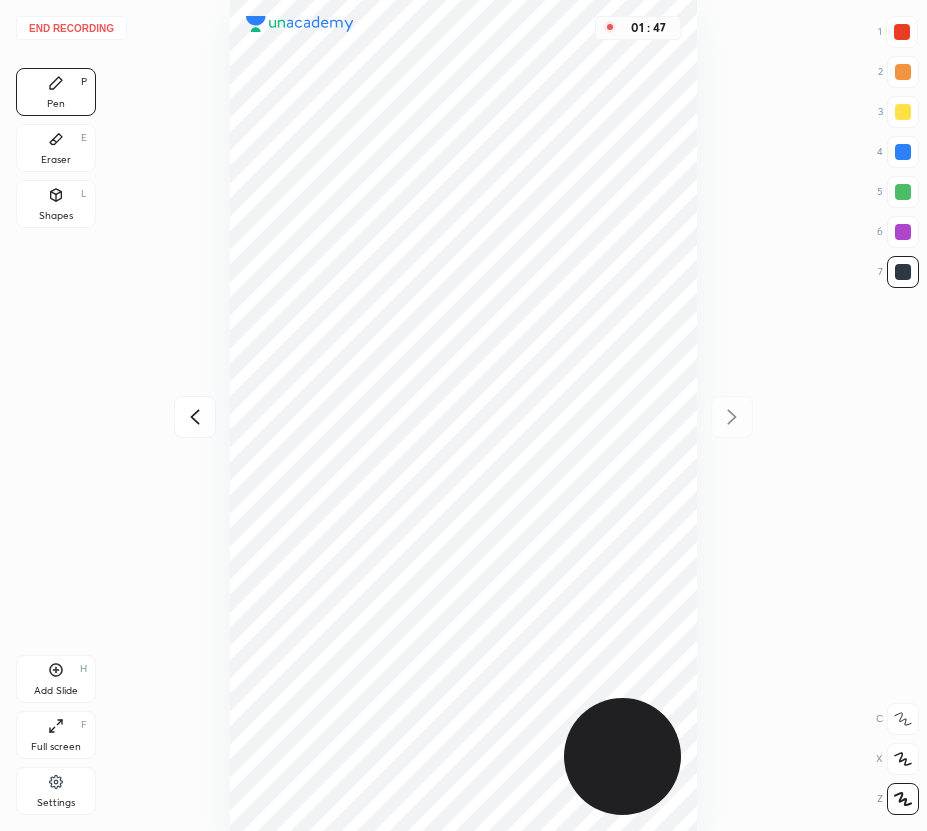 click 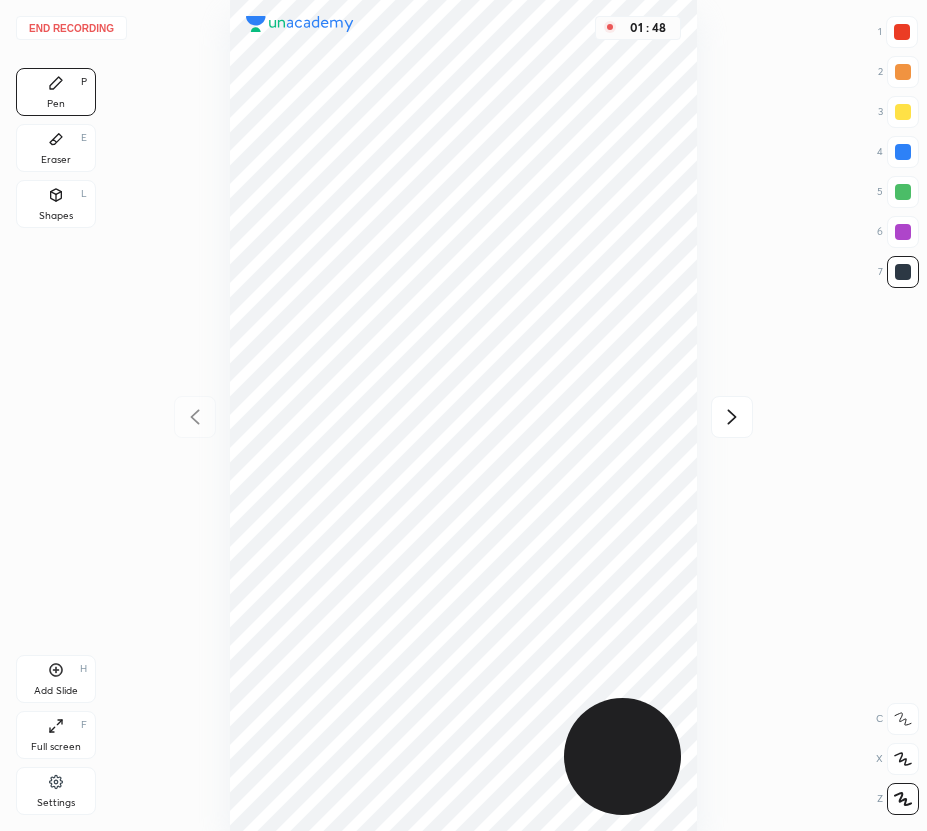 drag, startPoint x: 738, startPoint y: 415, endPoint x: 780, endPoint y: 364, distance: 66.068146 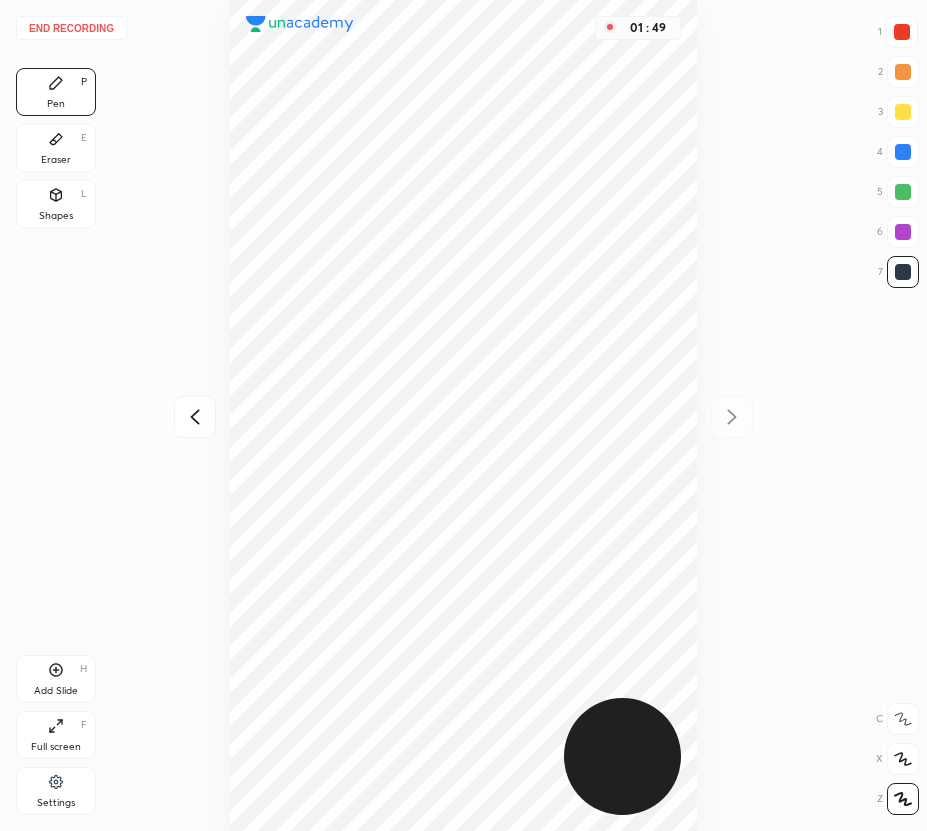 drag, startPoint x: 903, startPoint y: 158, endPoint x: 726, endPoint y: 141, distance: 177.81451 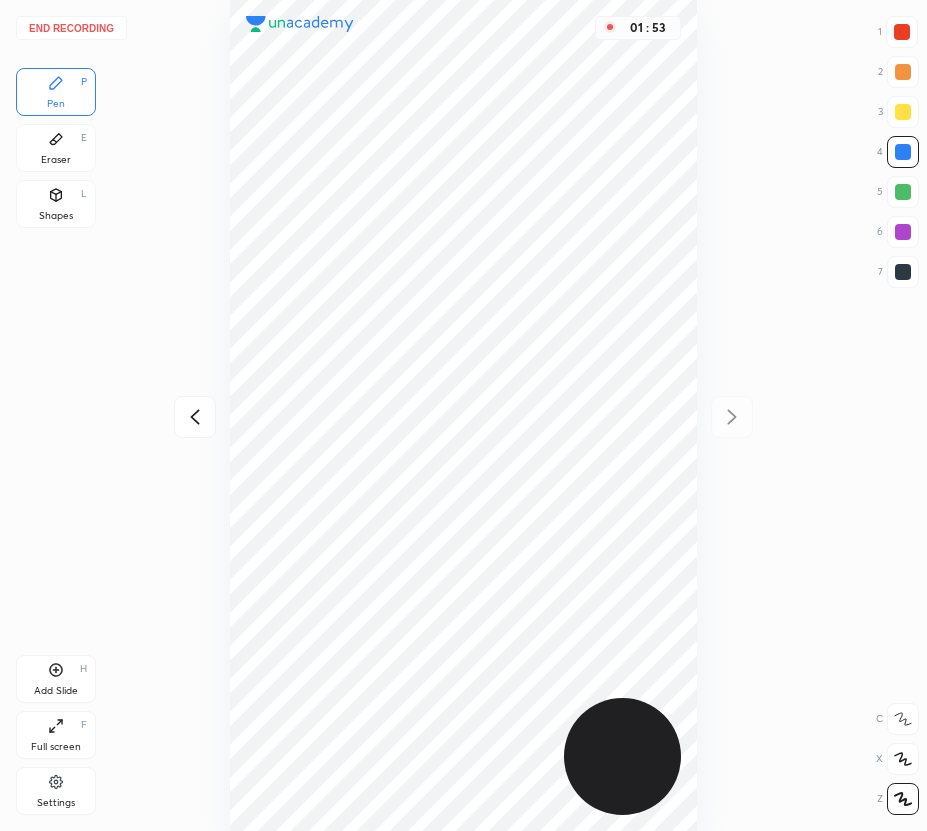 click 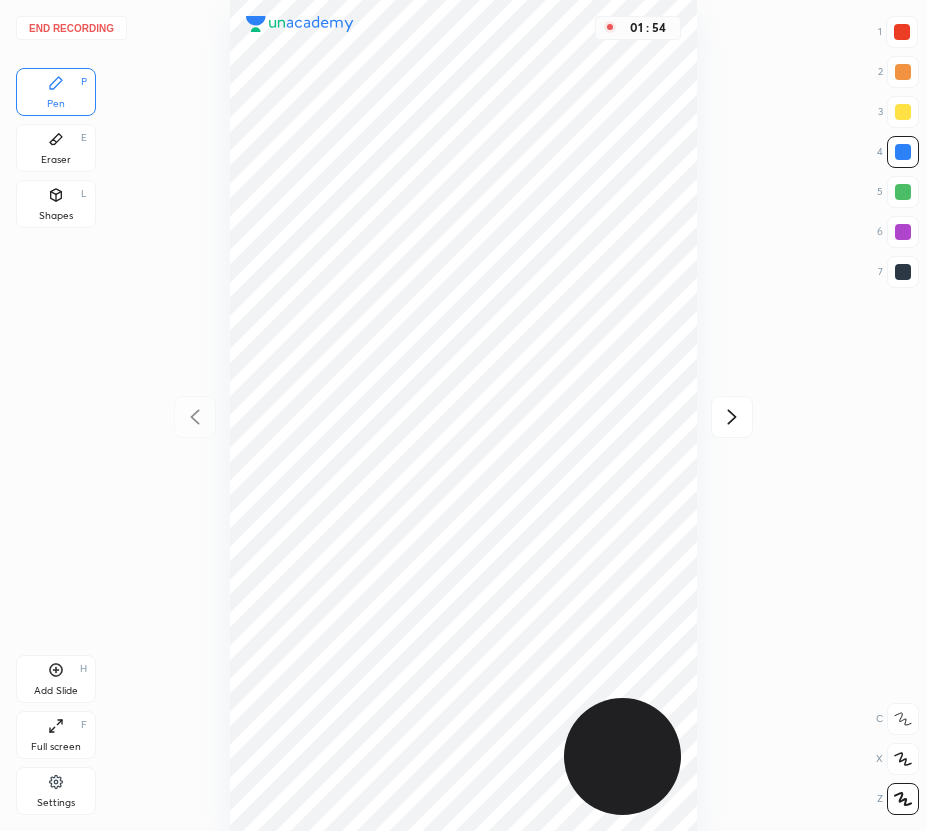 click 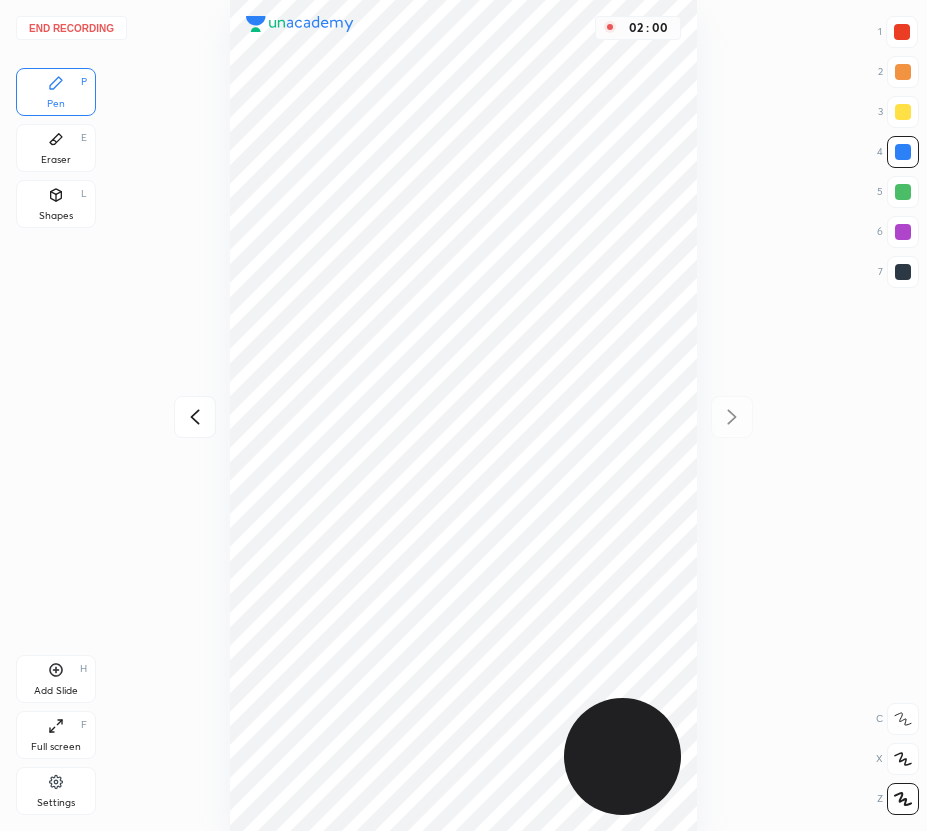 click at bounding box center (195, 417) 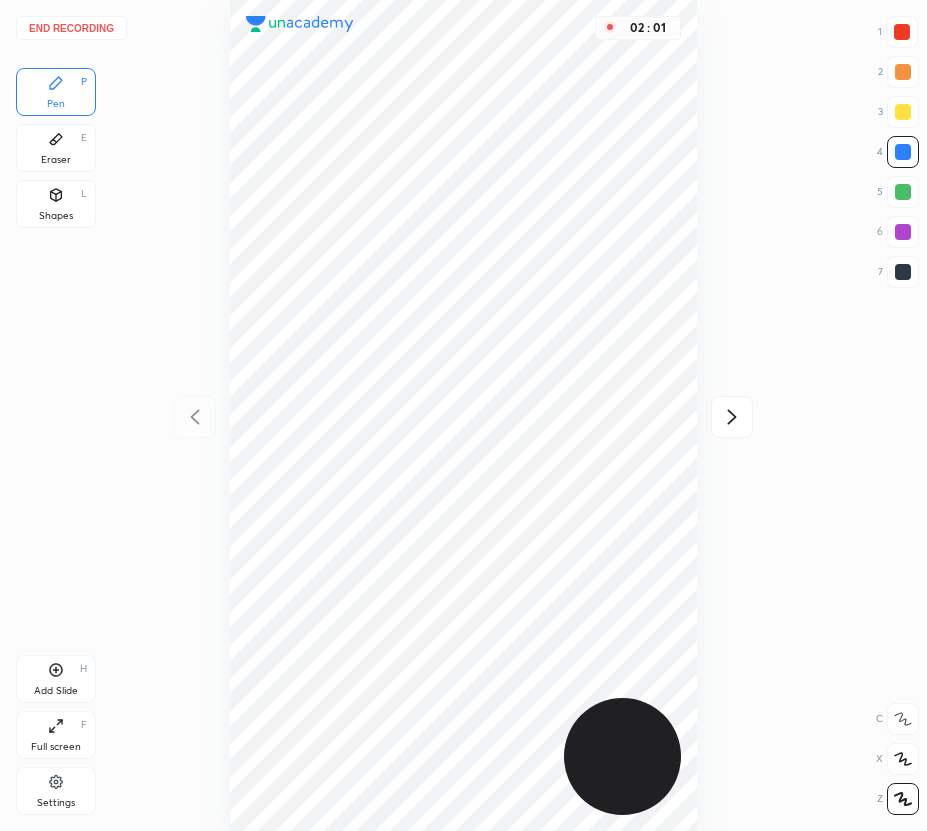click 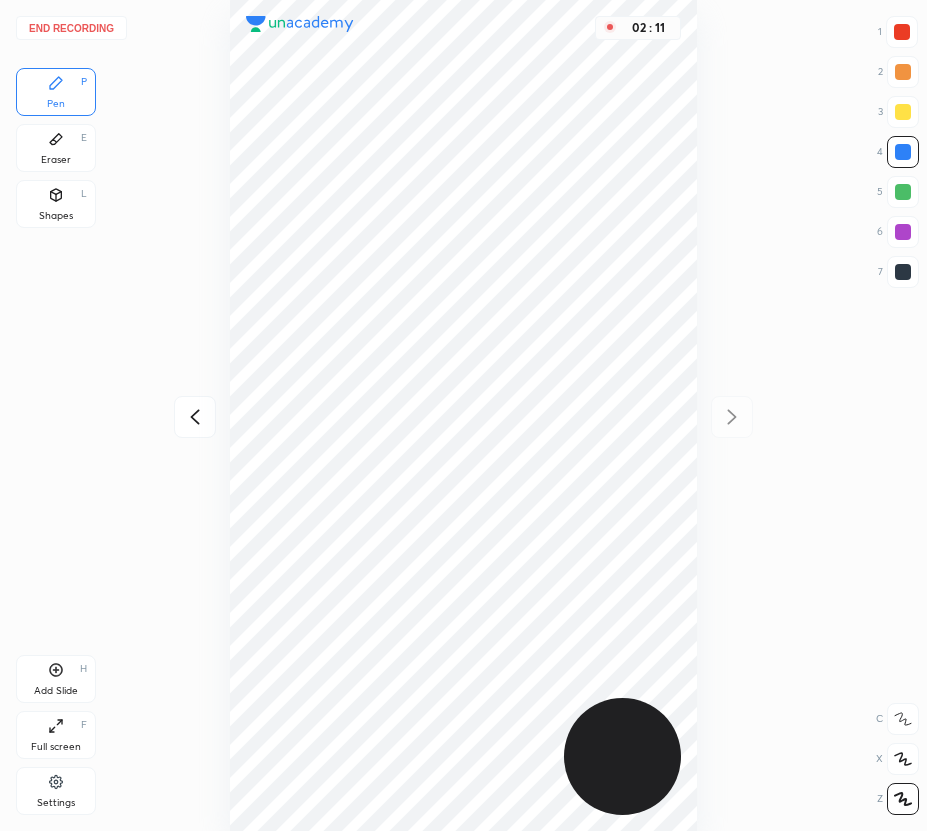drag, startPoint x: 74, startPoint y: 153, endPoint x: 189, endPoint y: 140, distance: 115.73245 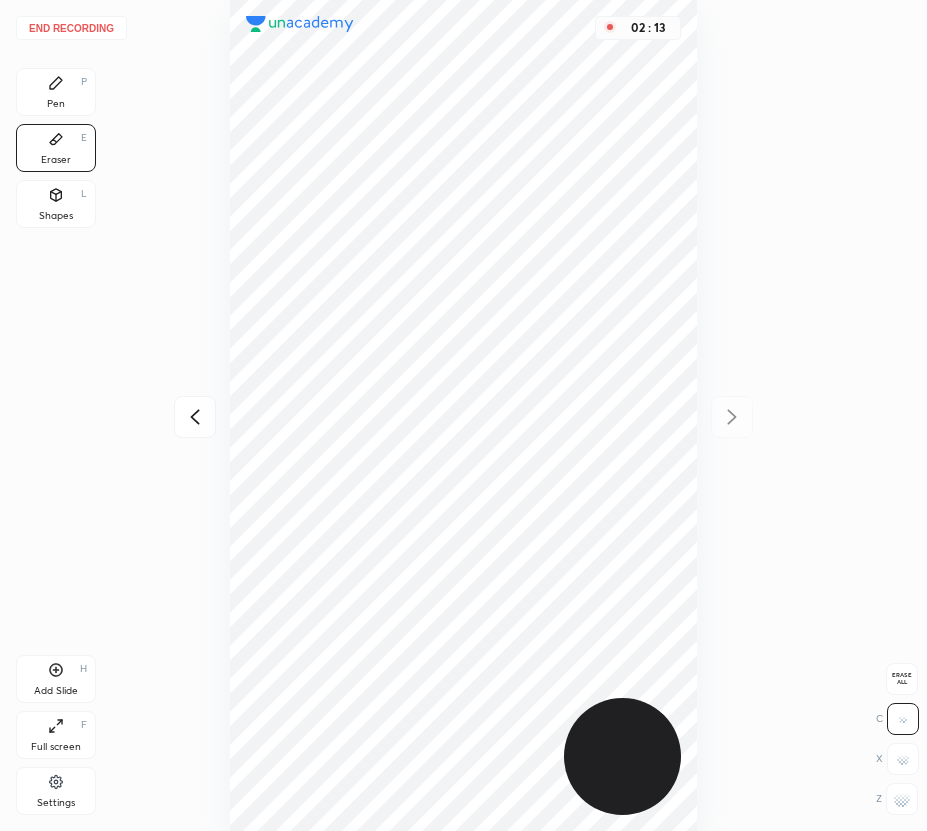 drag, startPoint x: 54, startPoint y: 87, endPoint x: 110, endPoint y: 95, distance: 56.568542 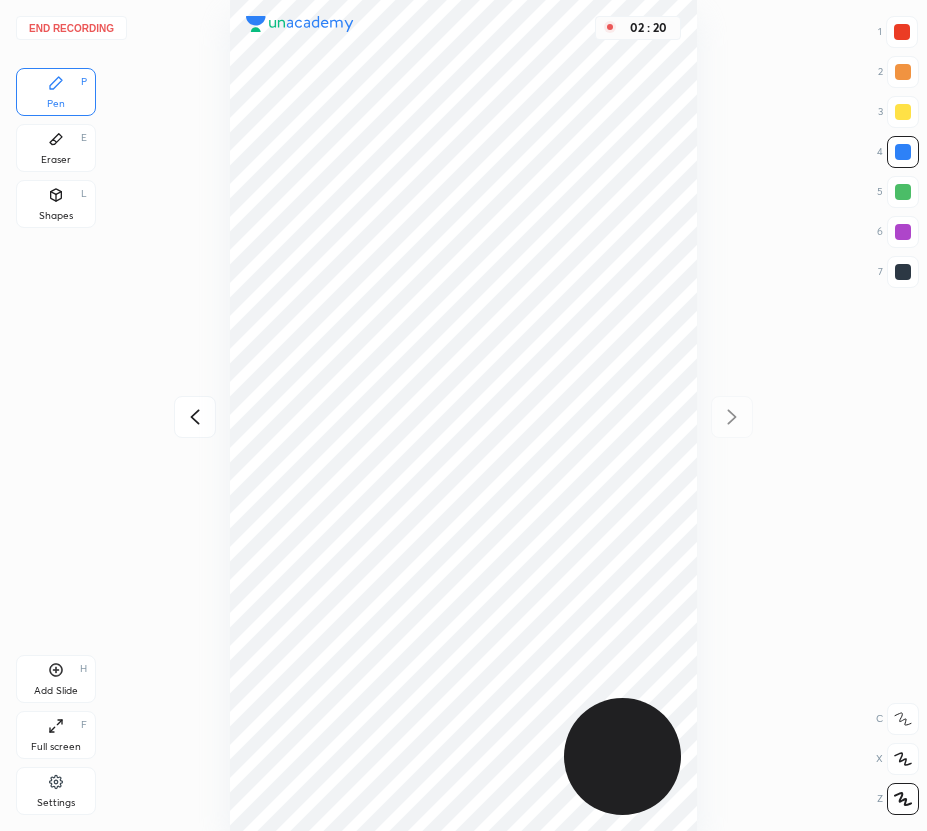 click at bounding box center [902, 32] 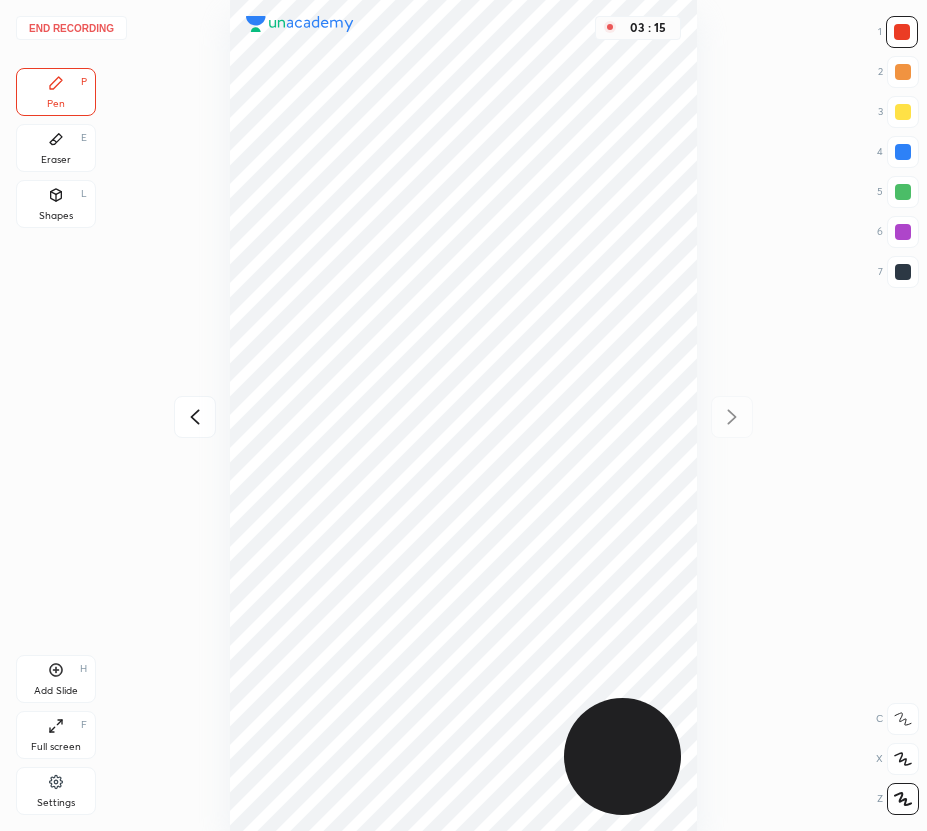 click at bounding box center (903, 192) 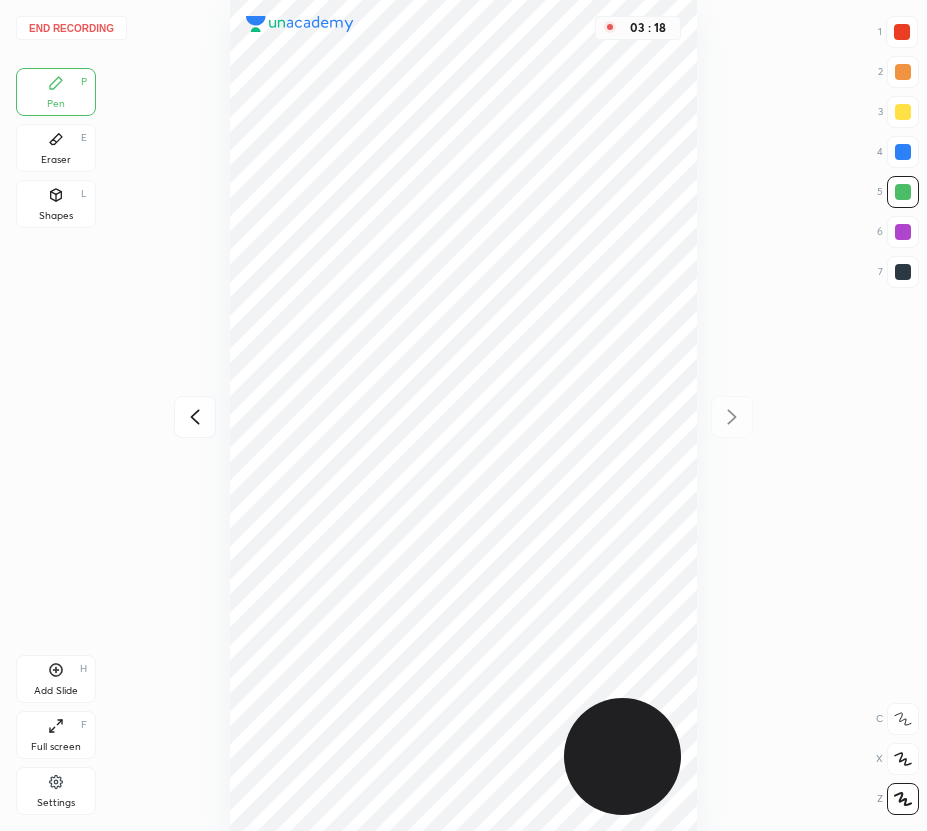 click at bounding box center (903, 272) 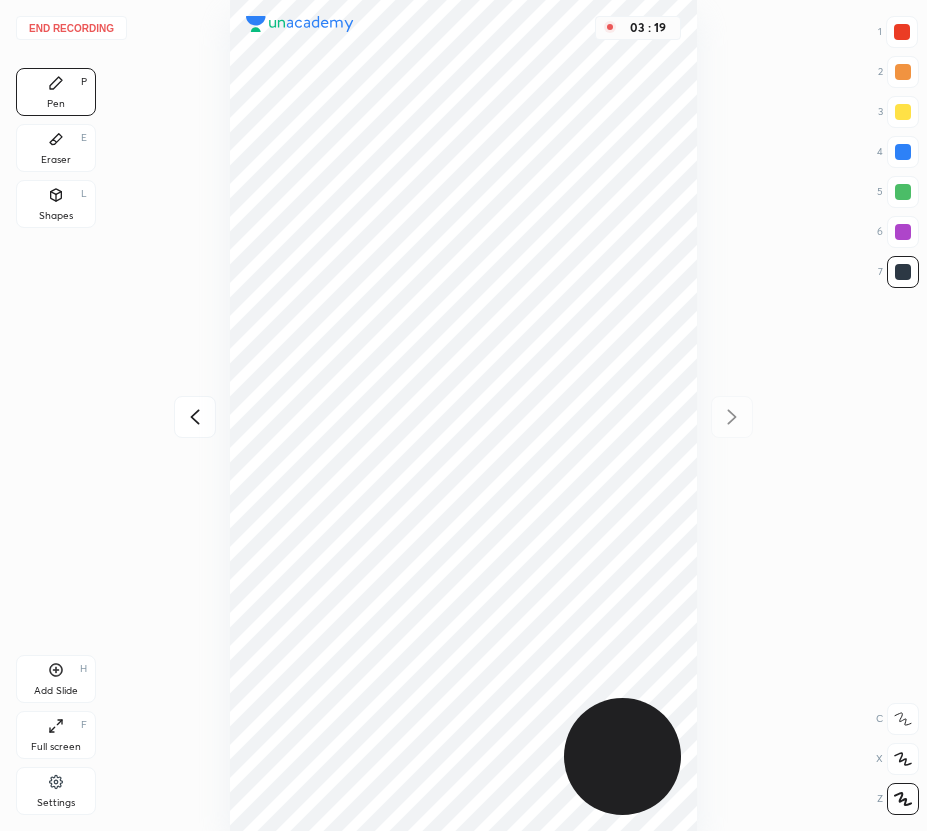 click at bounding box center (902, 32) 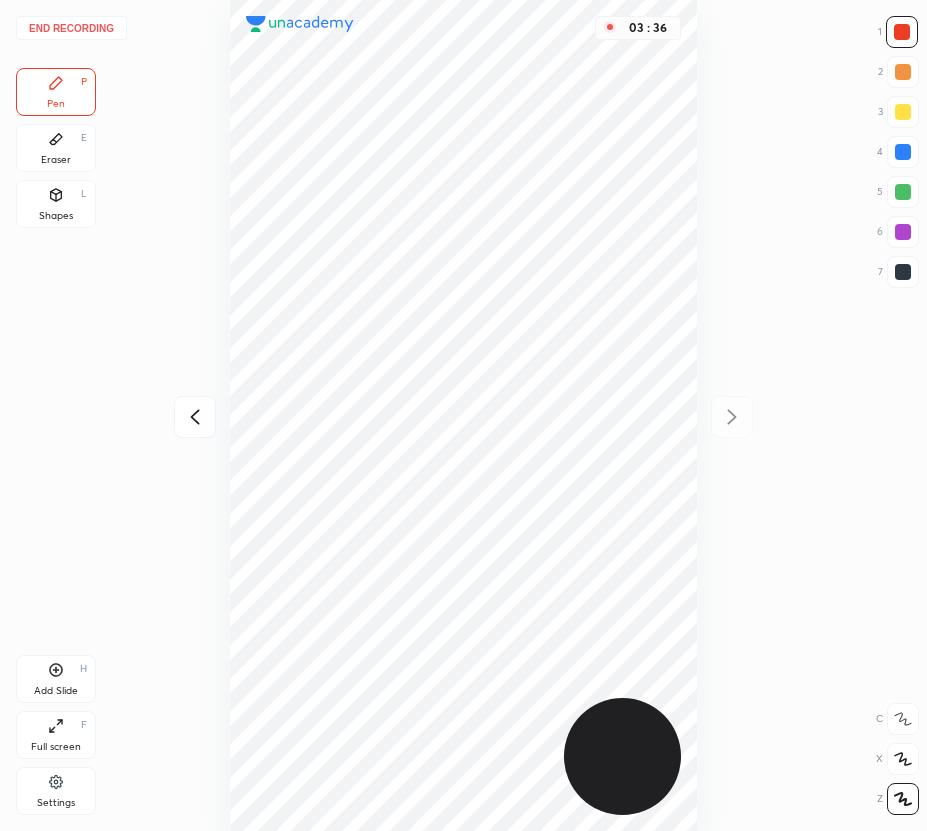 click on "Eraser E" at bounding box center (56, 148) 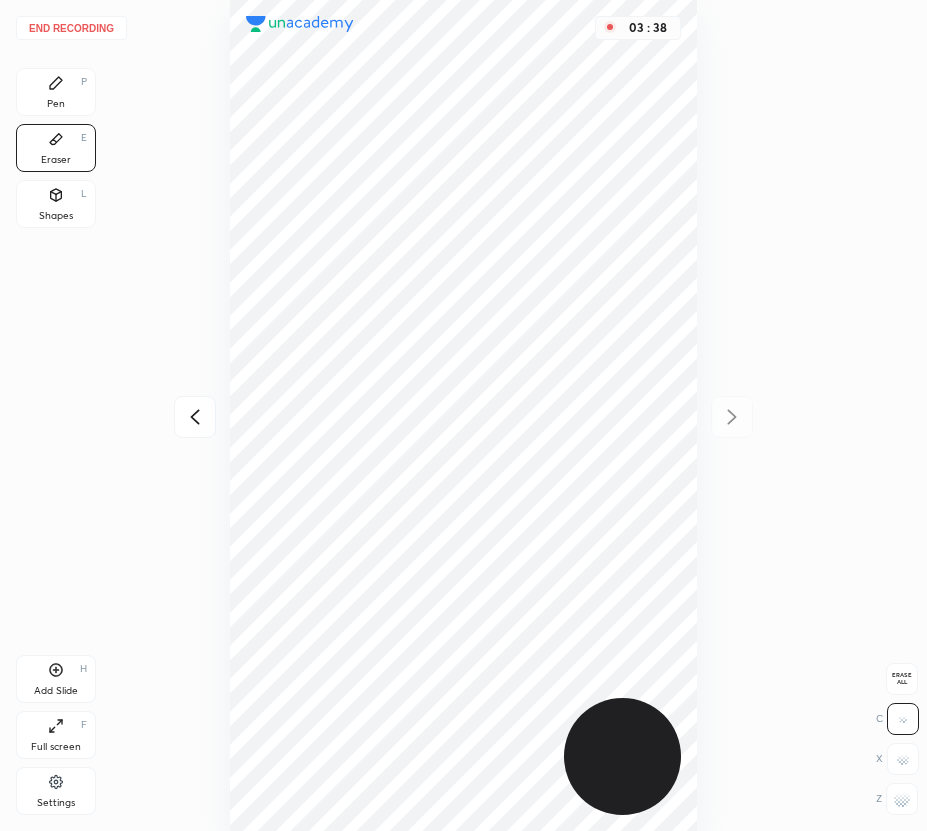 click on "Pen P" at bounding box center [56, 92] 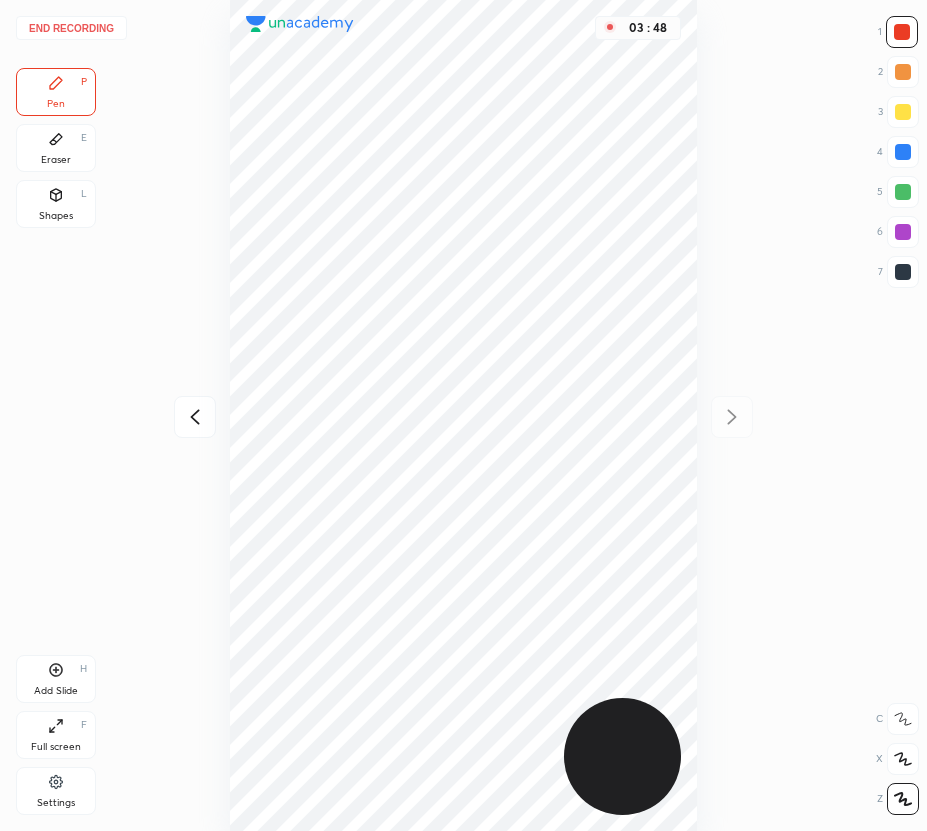 drag, startPoint x: 63, startPoint y: 139, endPoint x: 226, endPoint y: 377, distance: 288.46664 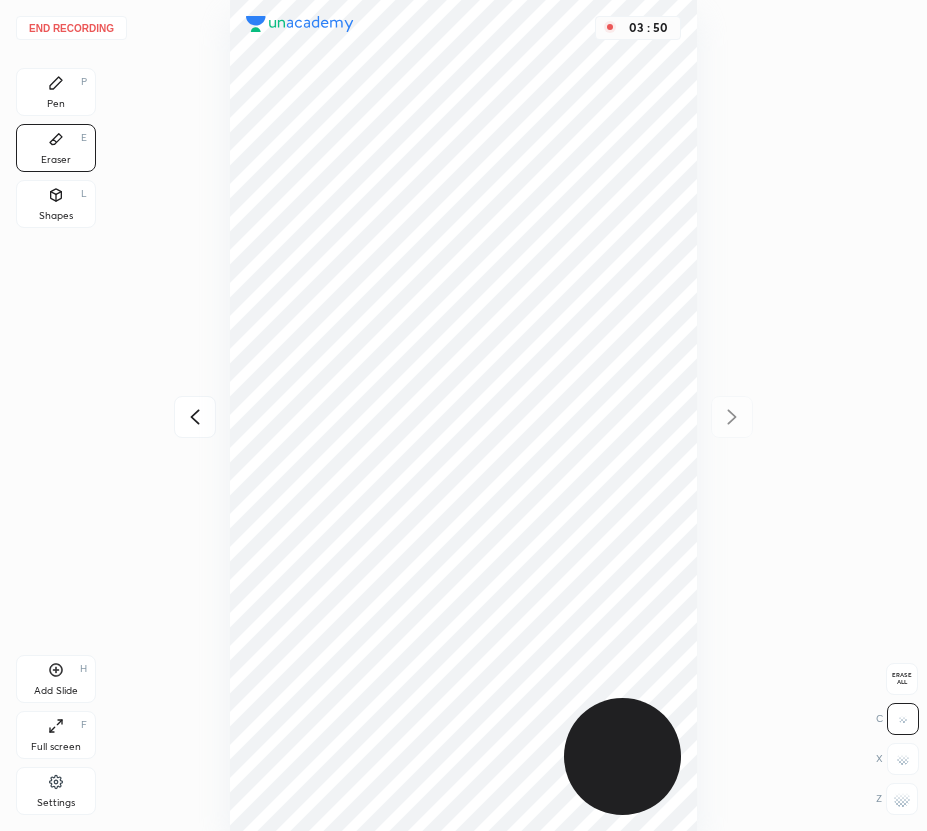click on "Pen P" at bounding box center [56, 92] 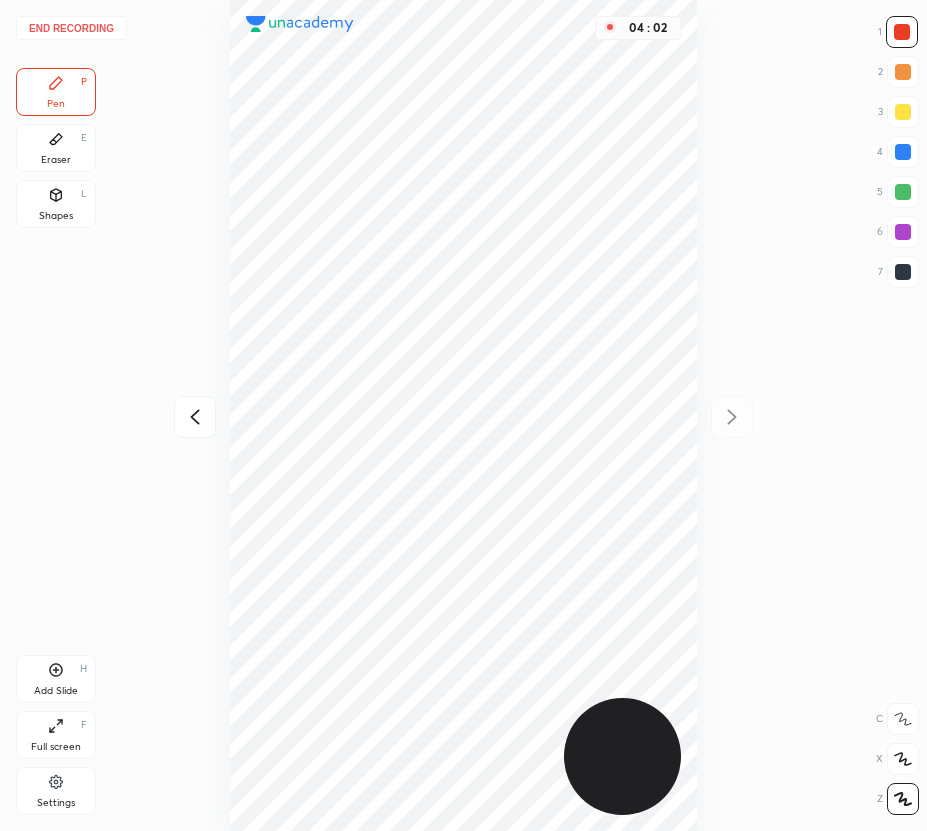 drag, startPoint x: 57, startPoint y: 155, endPoint x: 75, endPoint y: 162, distance: 19.313208 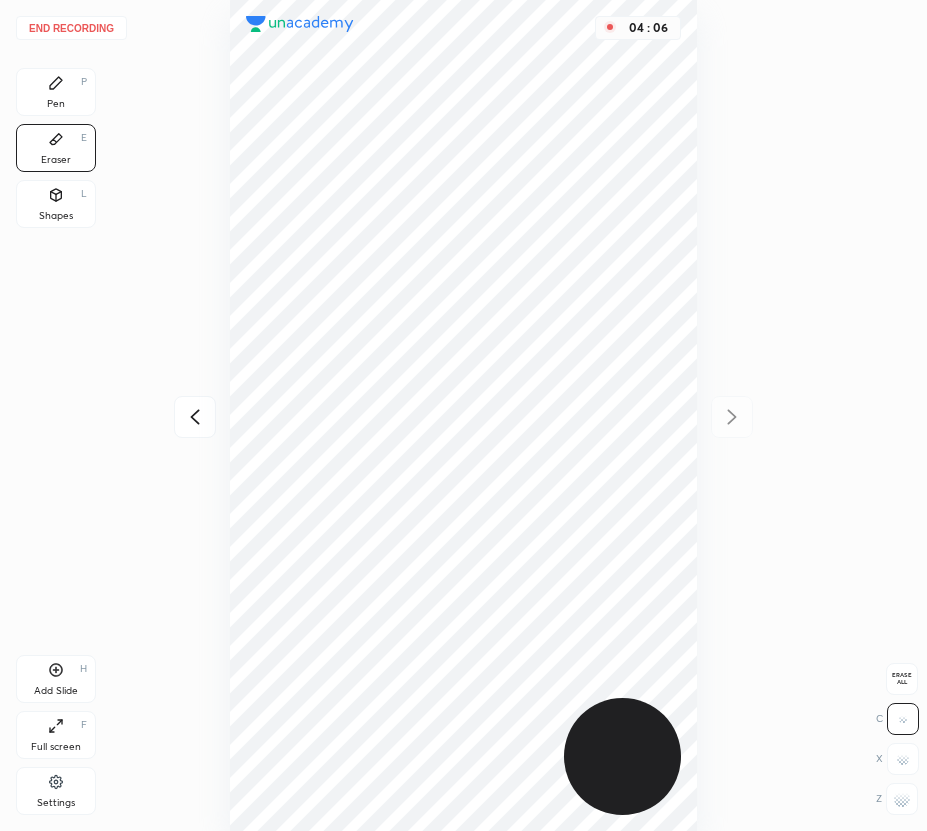click on "Pen P" at bounding box center [56, 92] 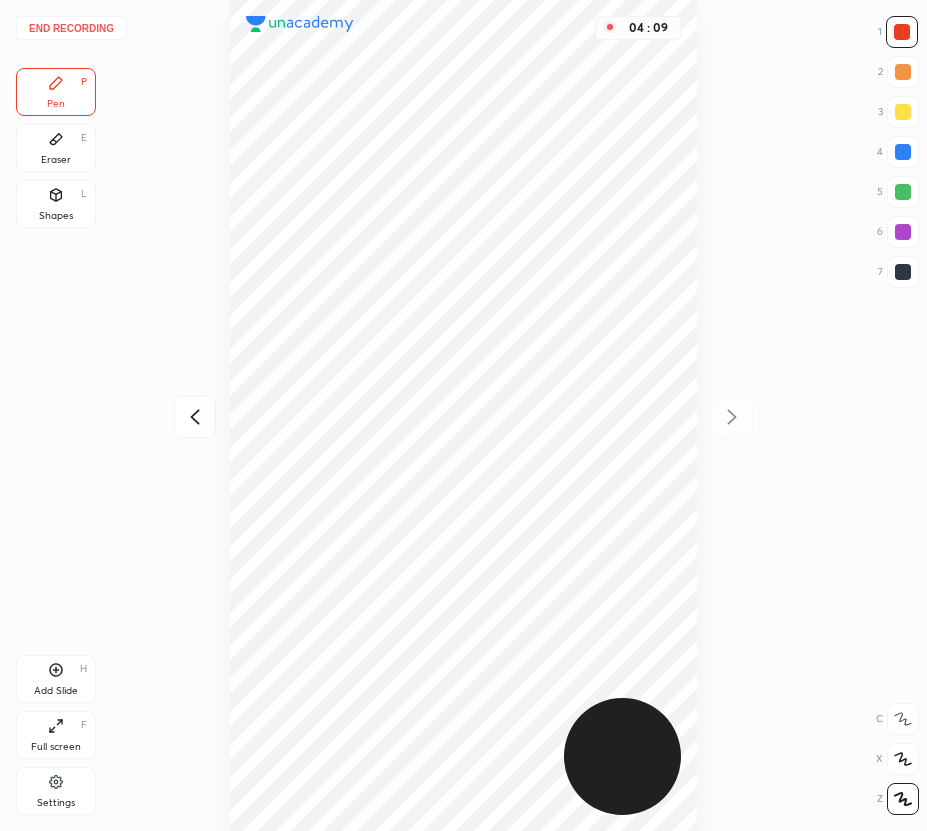 click at bounding box center [903, 232] 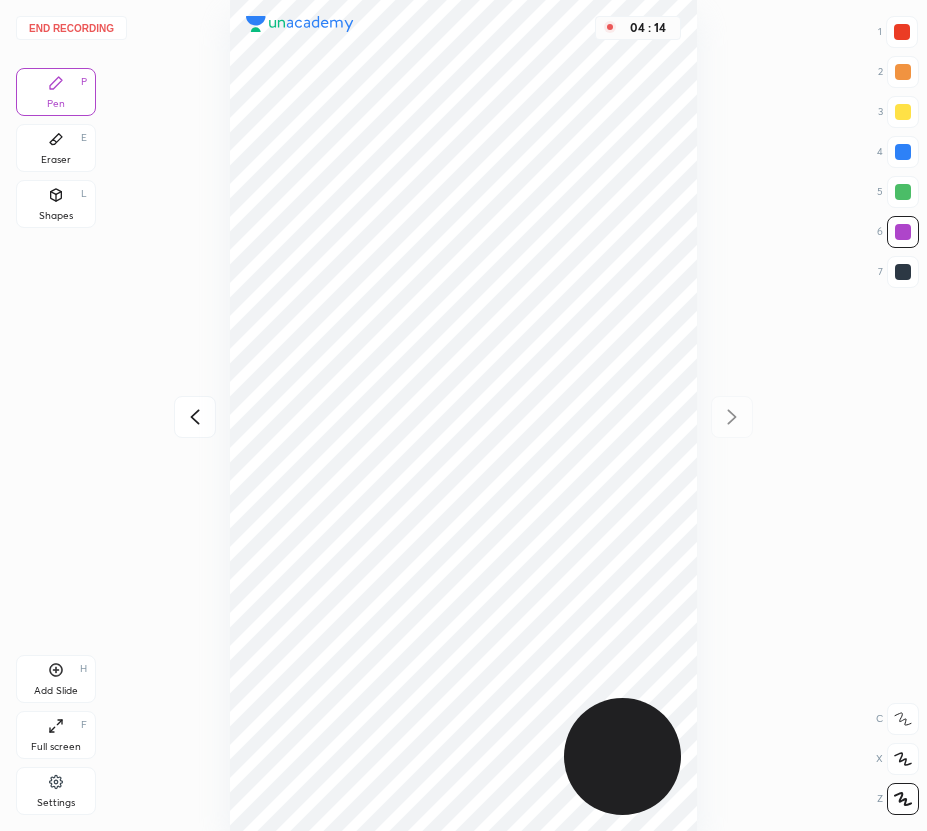 click on "Eraser E" at bounding box center [56, 148] 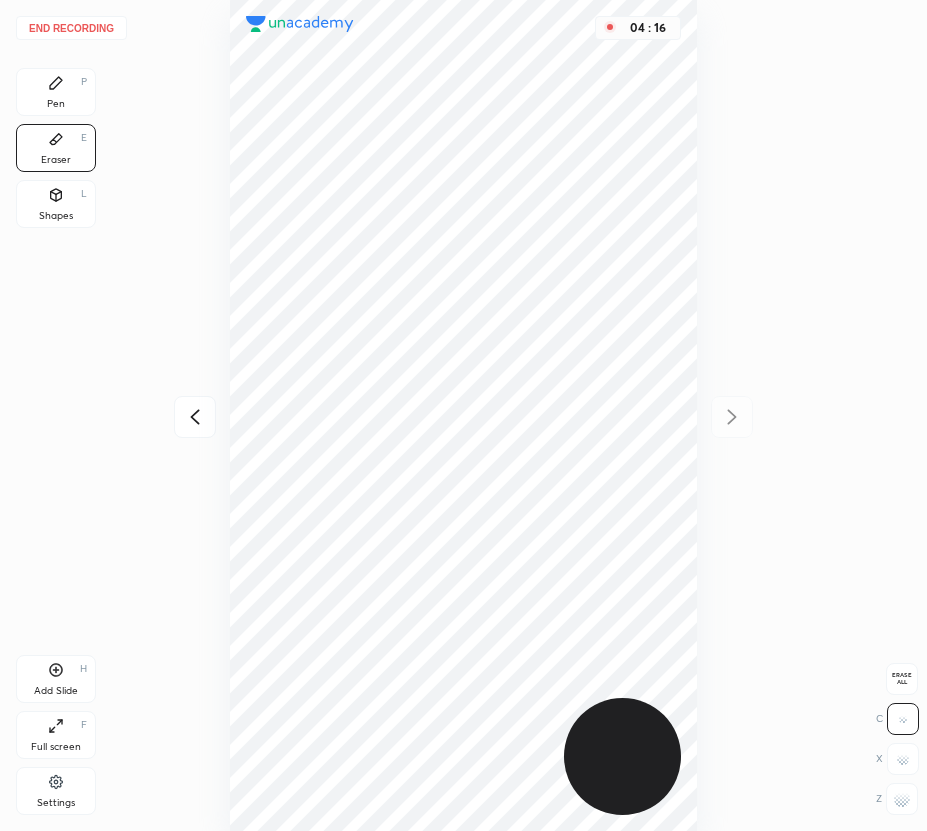 click at bounding box center (902, 799) 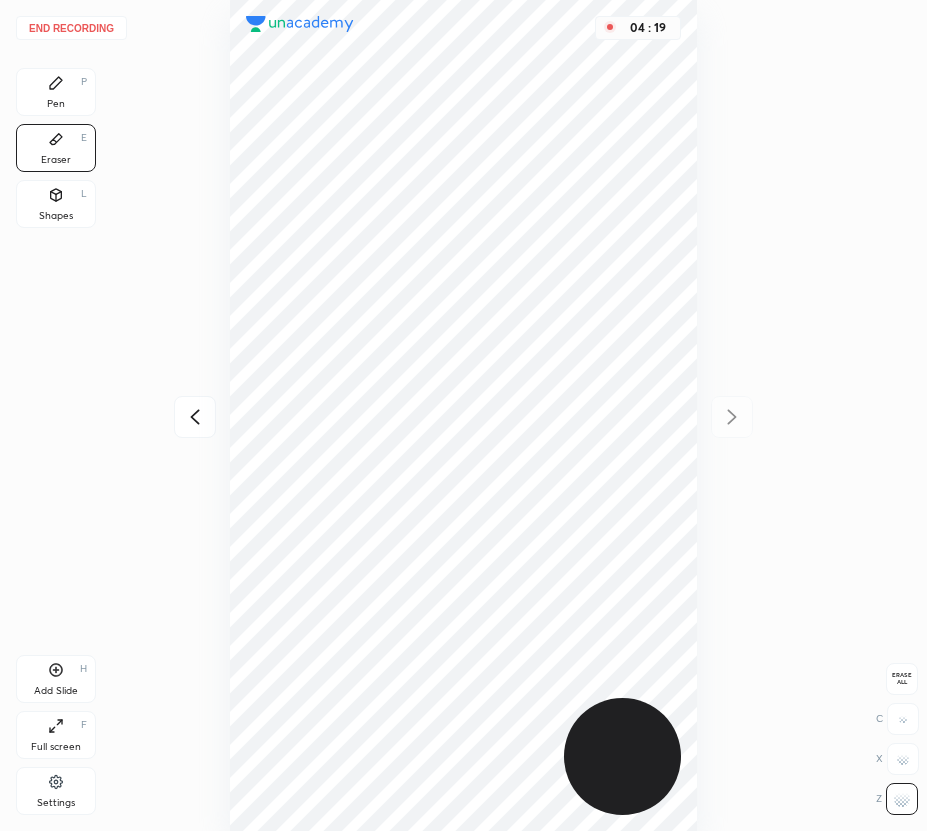 drag, startPoint x: 65, startPoint y: 94, endPoint x: 75, endPoint y: 106, distance: 15.6205 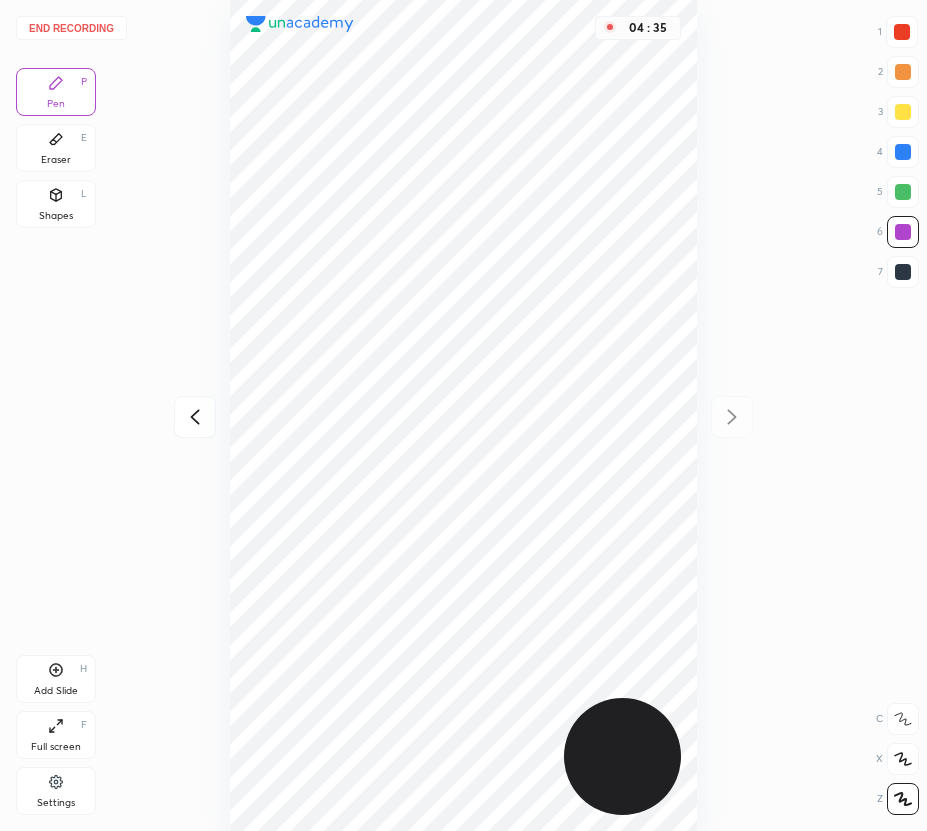 click on "Add Slide H" at bounding box center [56, 679] 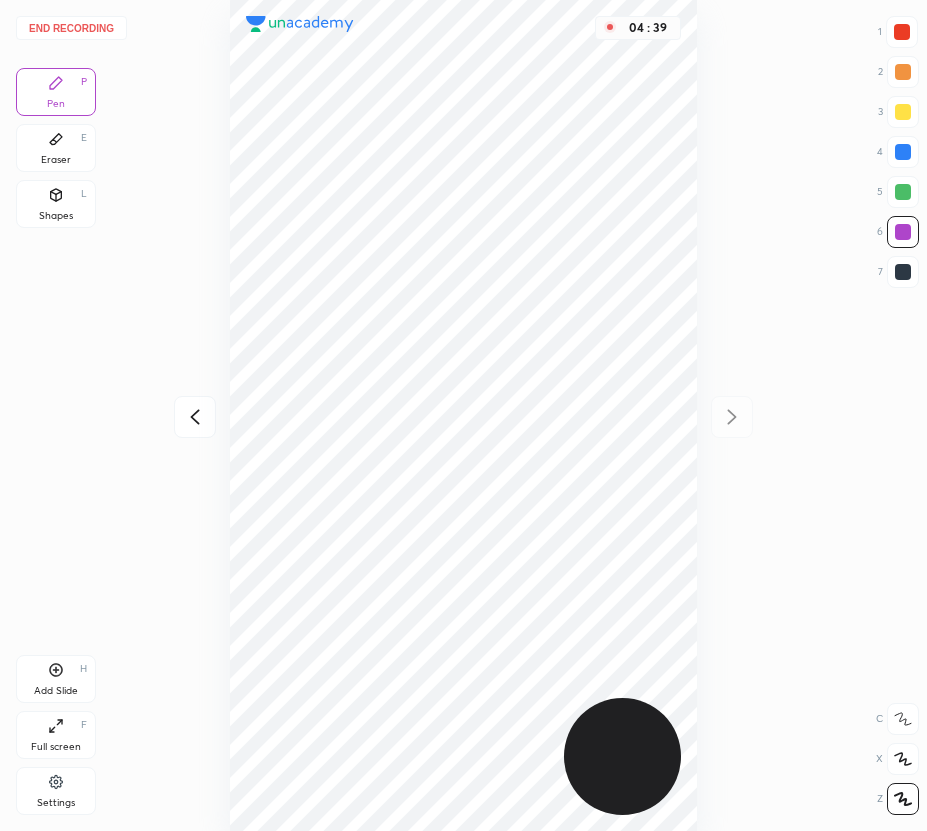 click 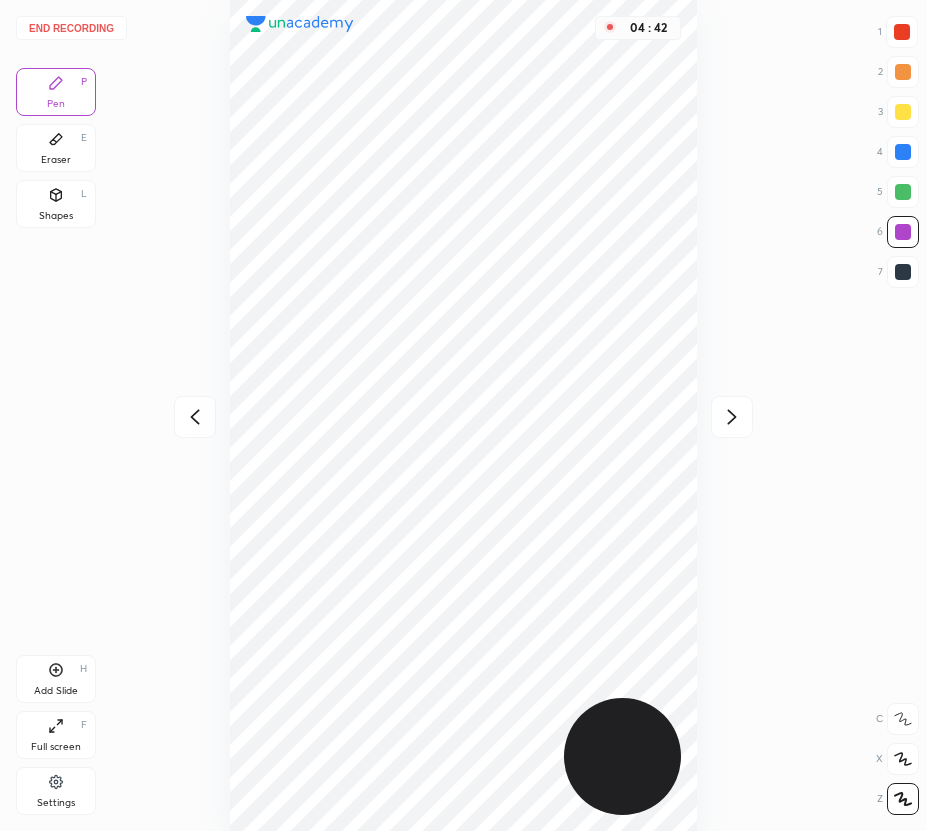 drag, startPoint x: 731, startPoint y: 413, endPoint x: 702, endPoint y: 383, distance: 41.725292 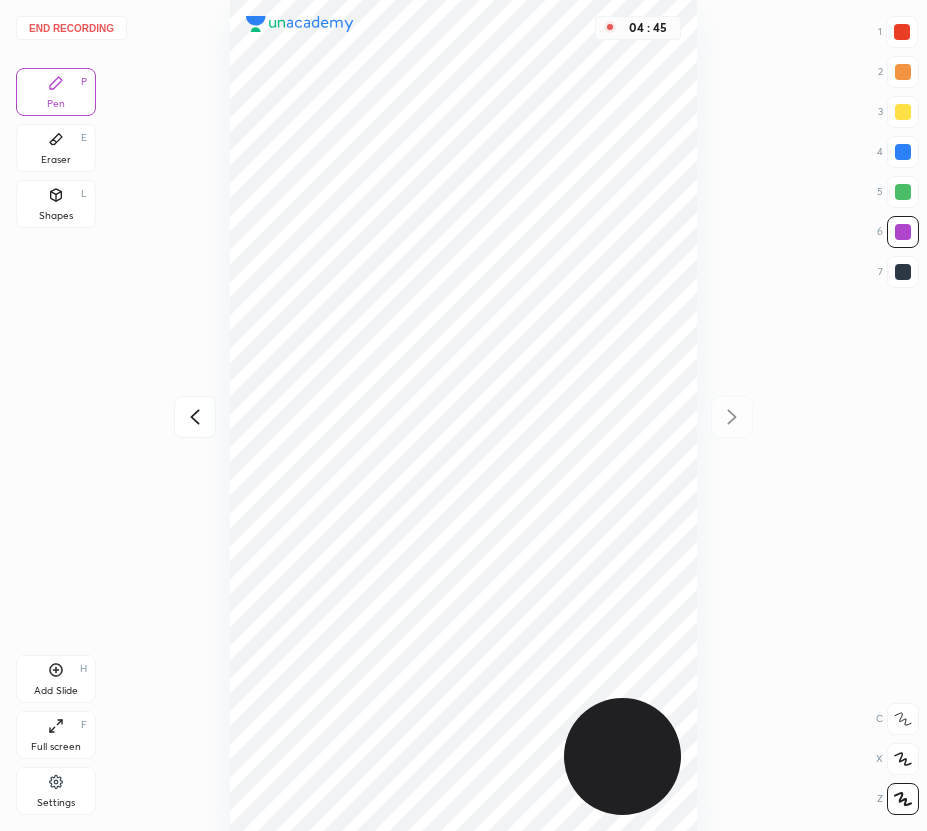 click 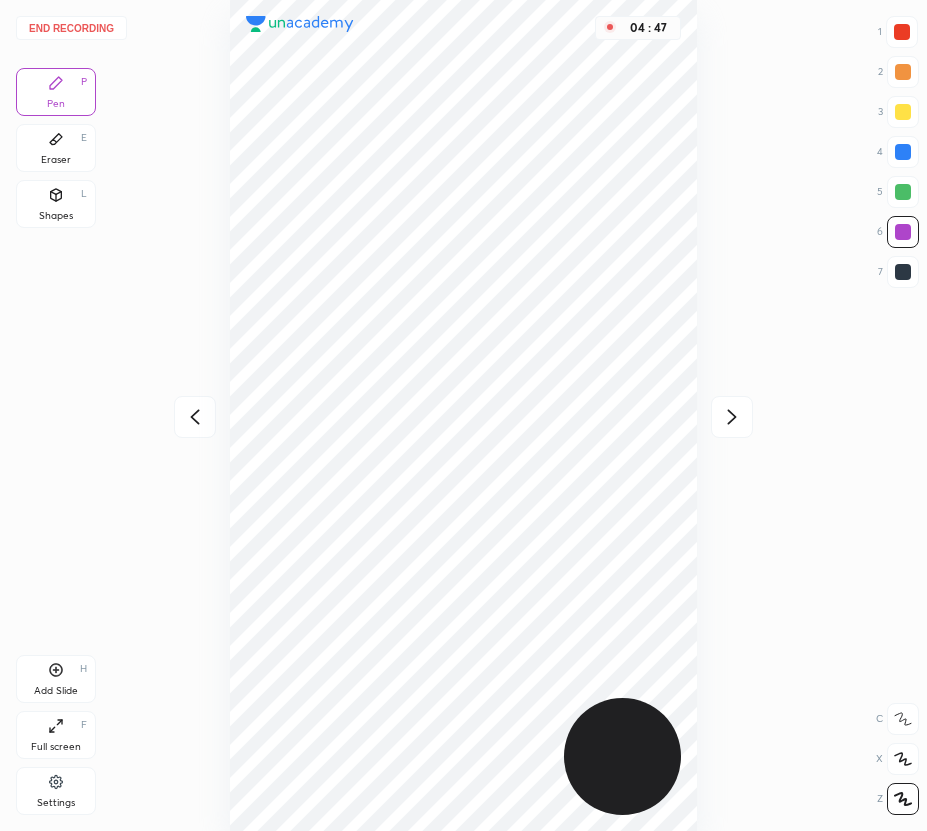 click 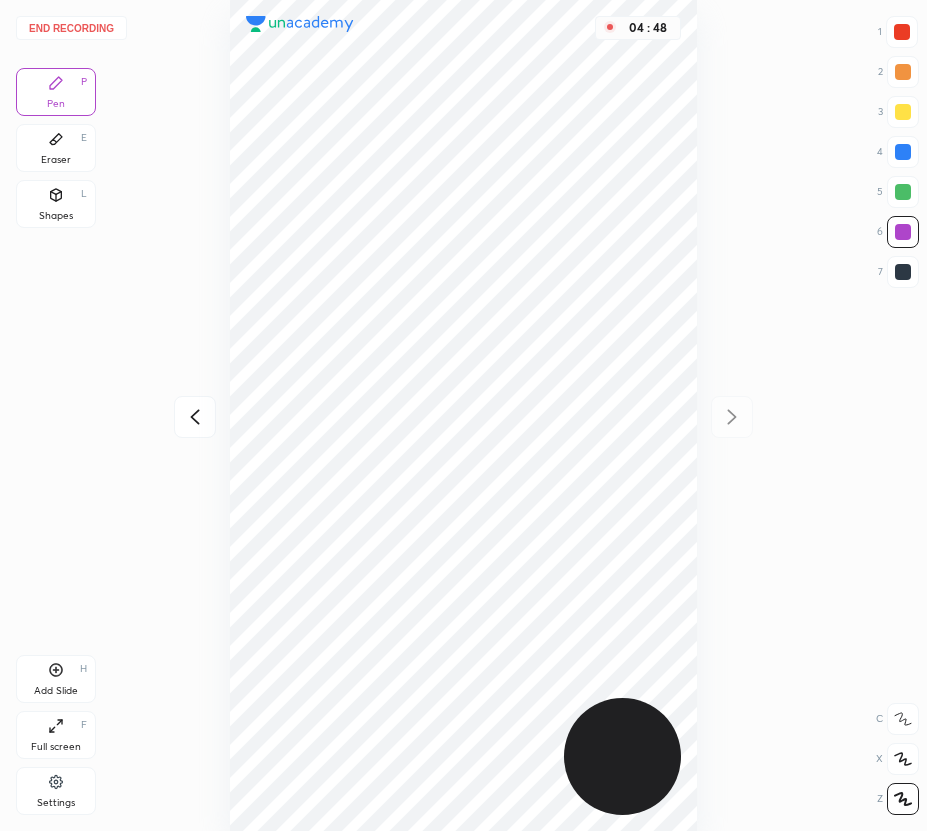 click at bounding box center (195, 417) 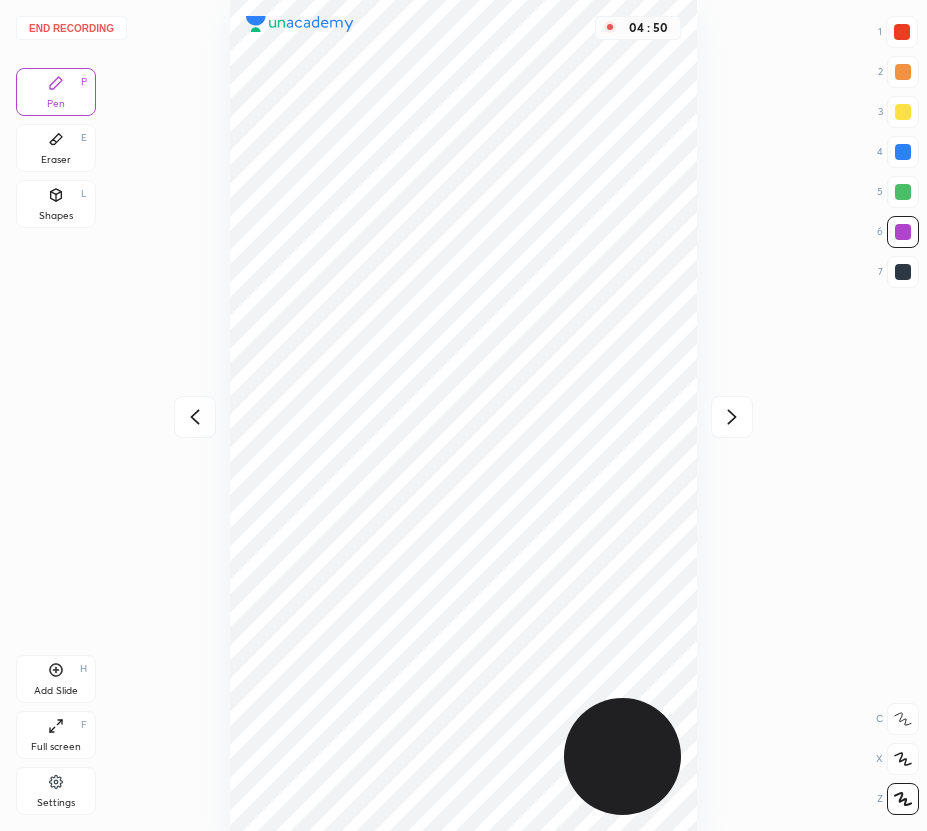 click 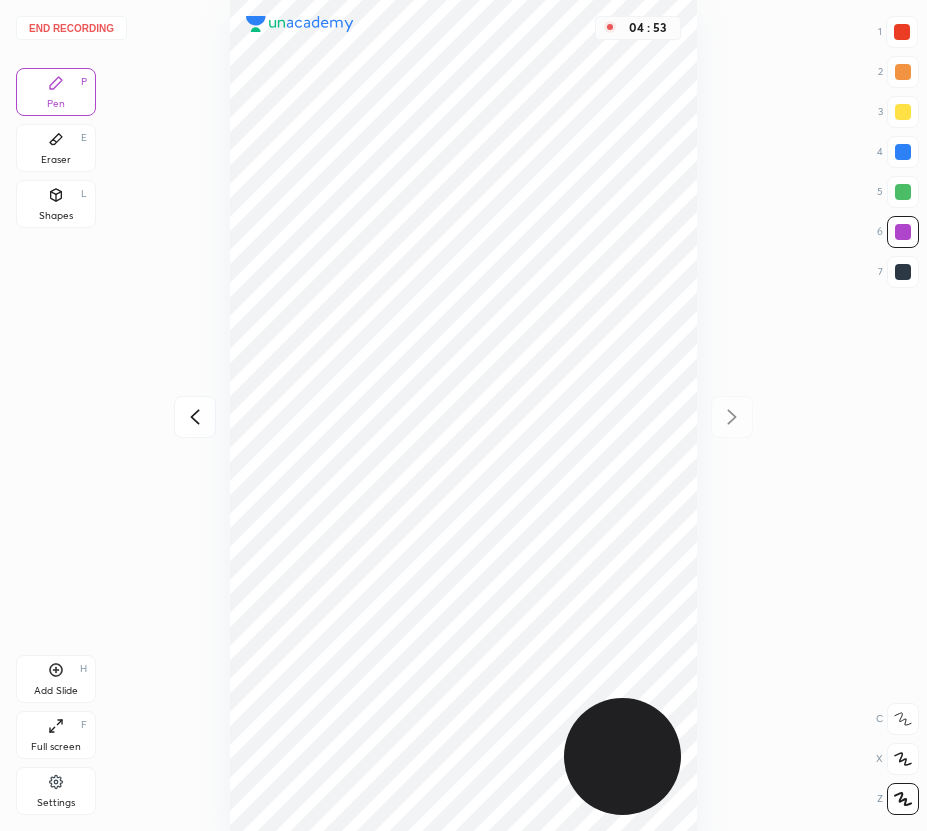 click 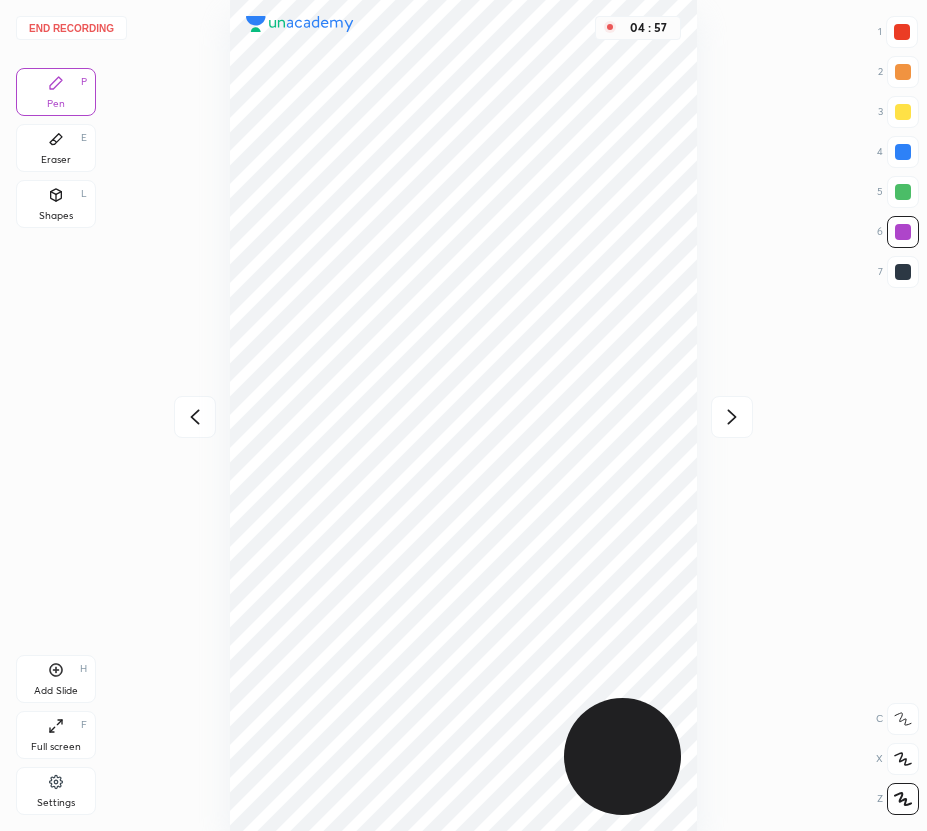 click 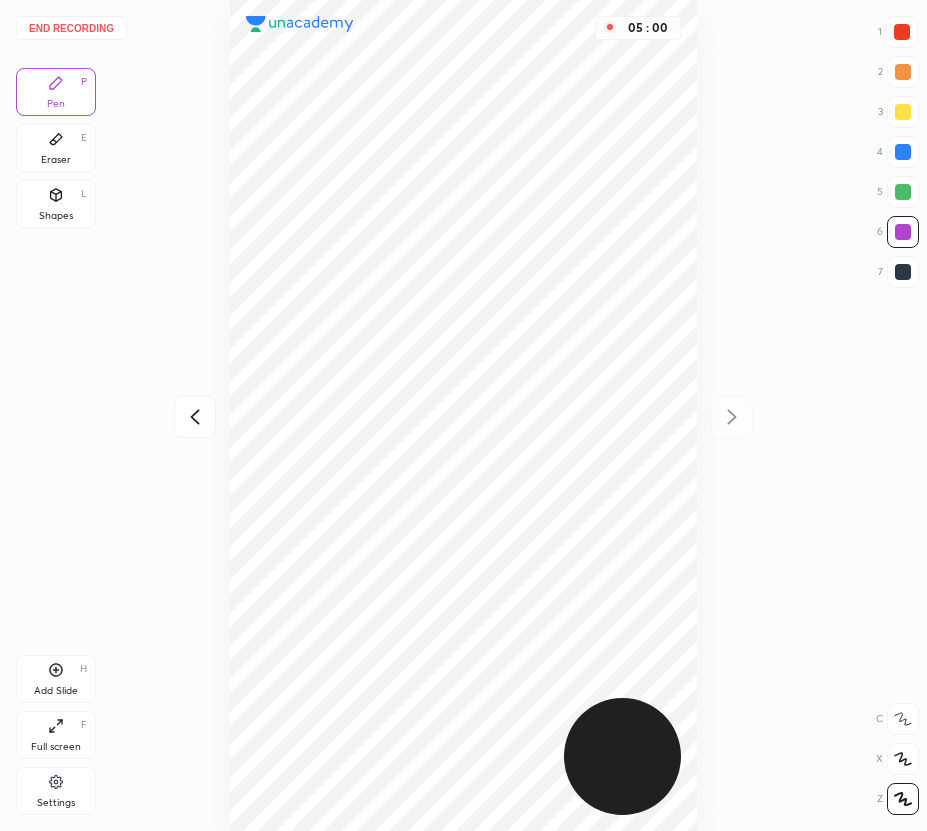 click 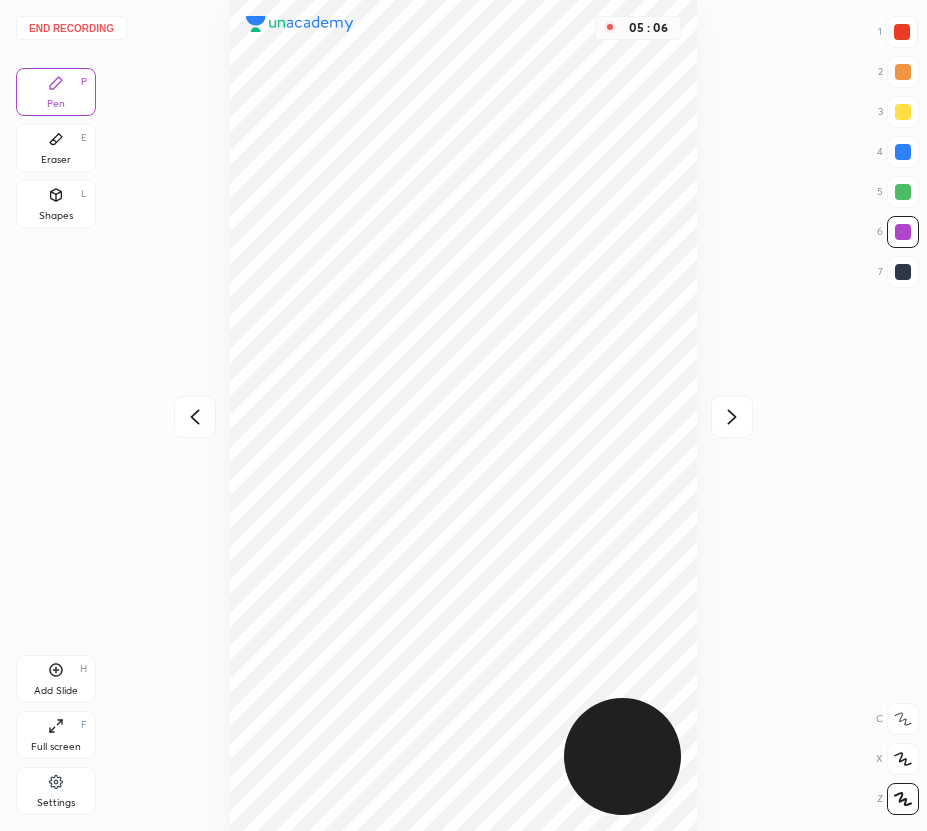 drag, startPoint x: 730, startPoint y: 418, endPoint x: 703, endPoint y: 398, distance: 33.600594 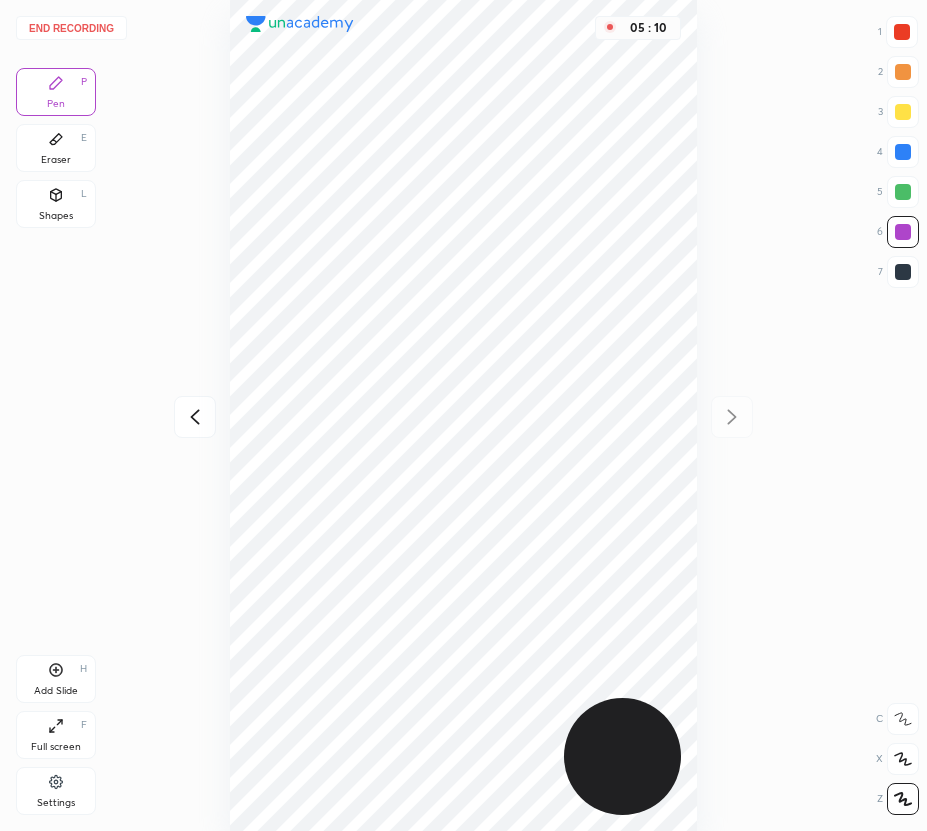 click 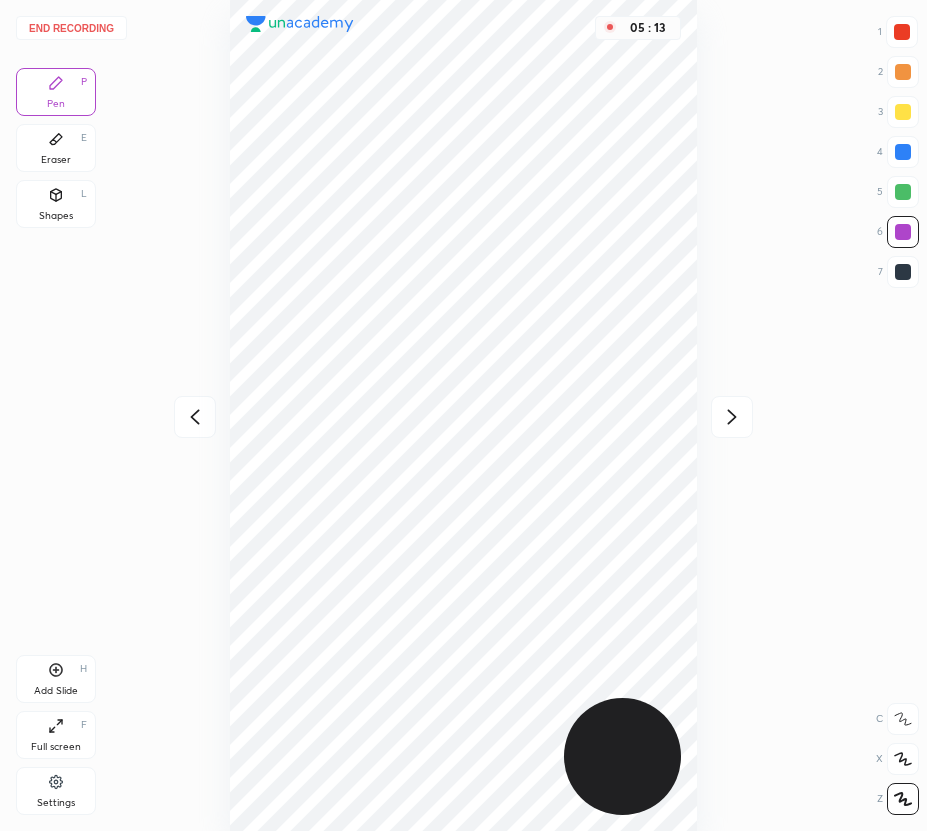 click 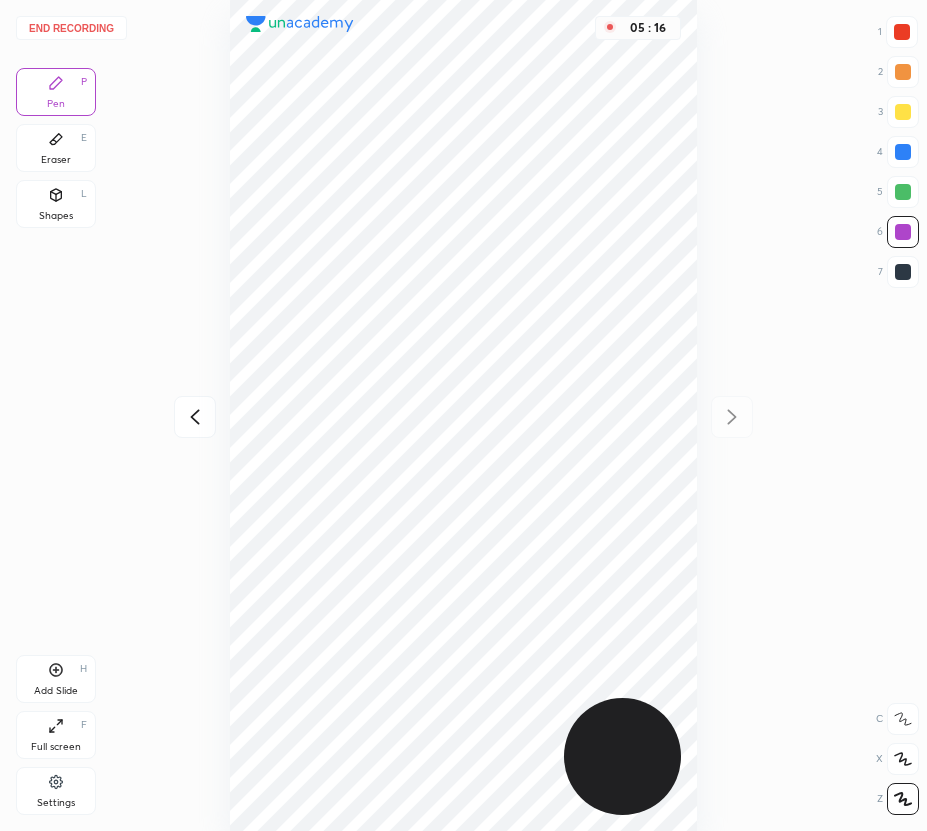 click at bounding box center (195, 417) 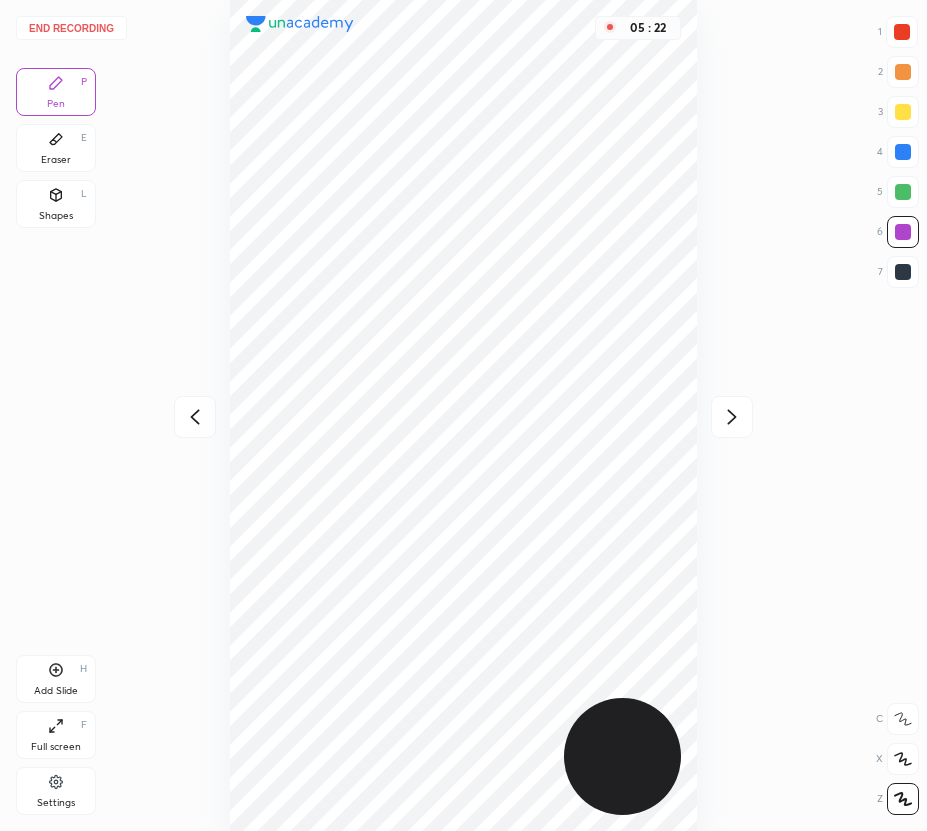 click 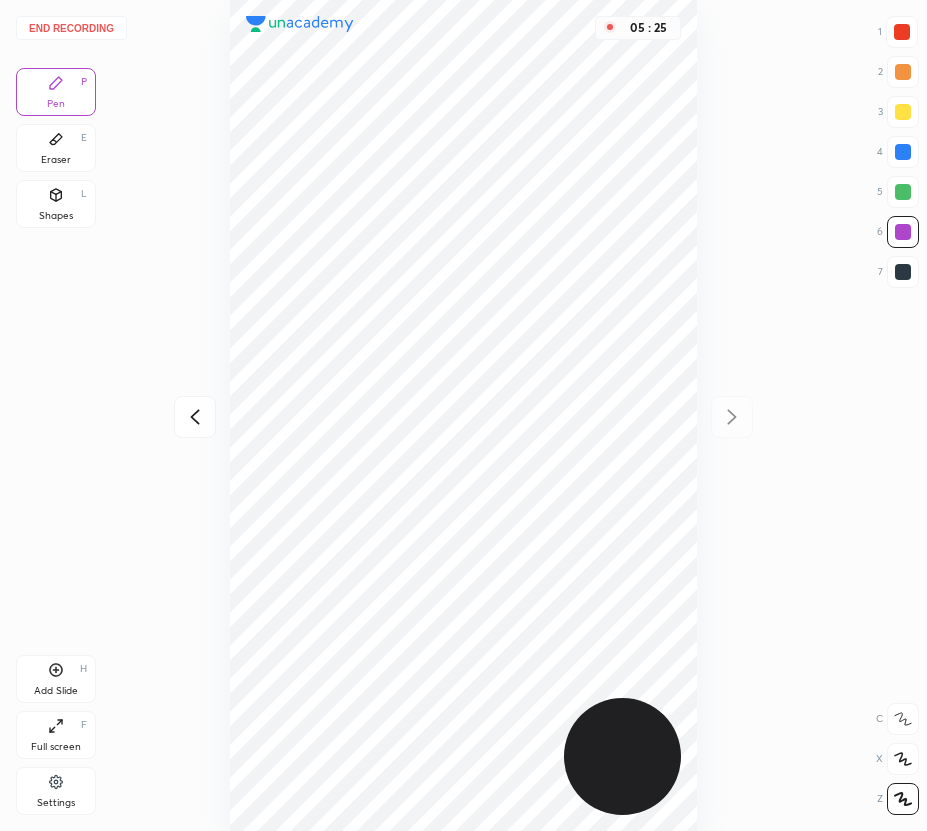 click at bounding box center (903, 152) 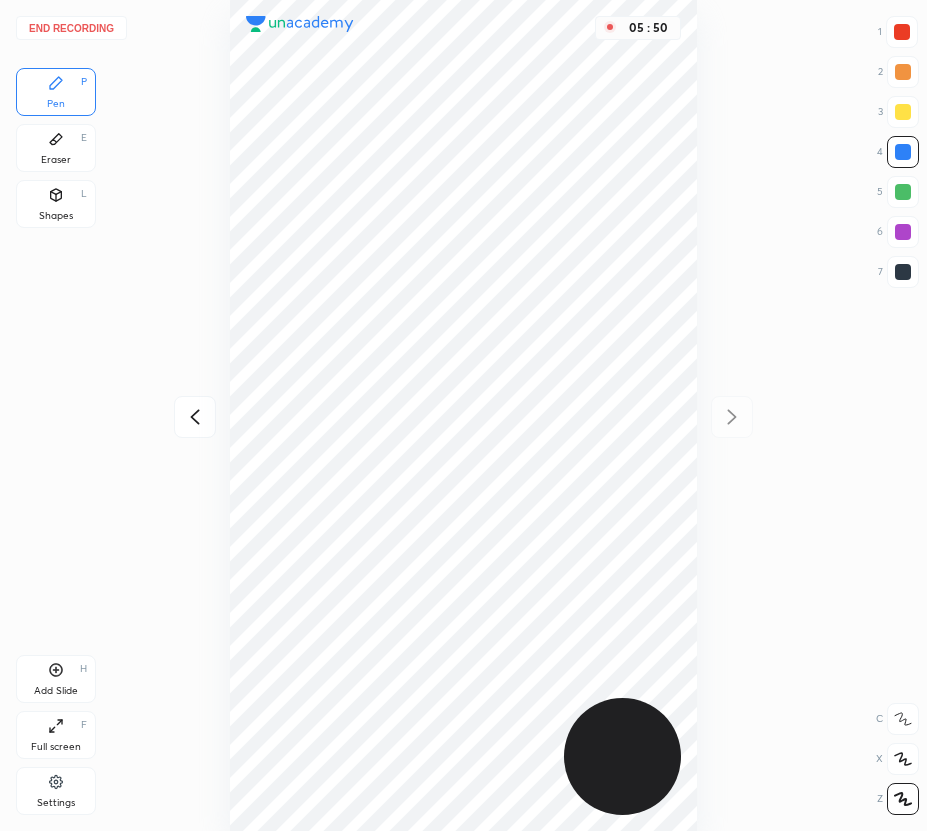 click 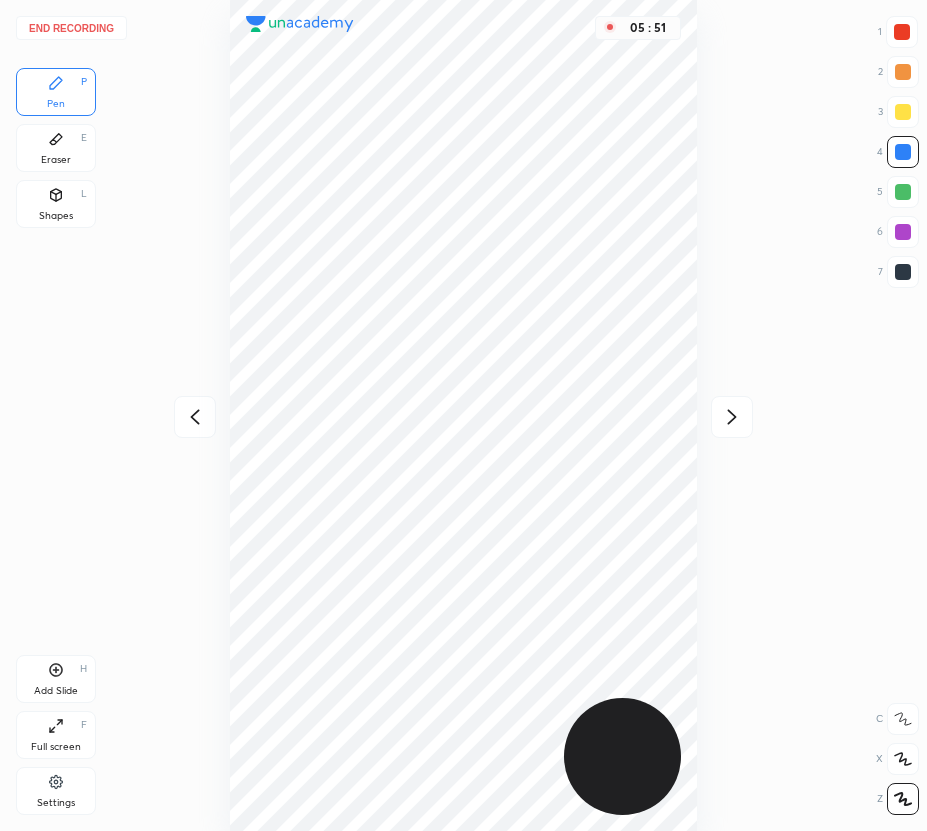 click 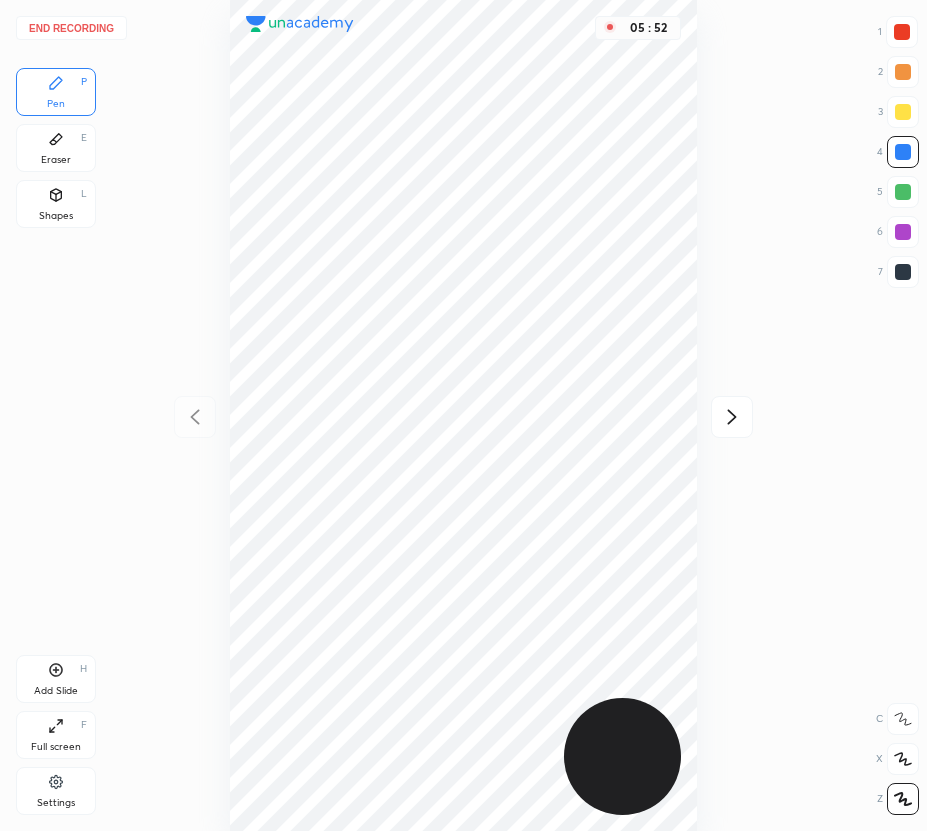 drag, startPoint x: 905, startPoint y: 32, endPoint x: 699, endPoint y: 156, distance: 240.44125 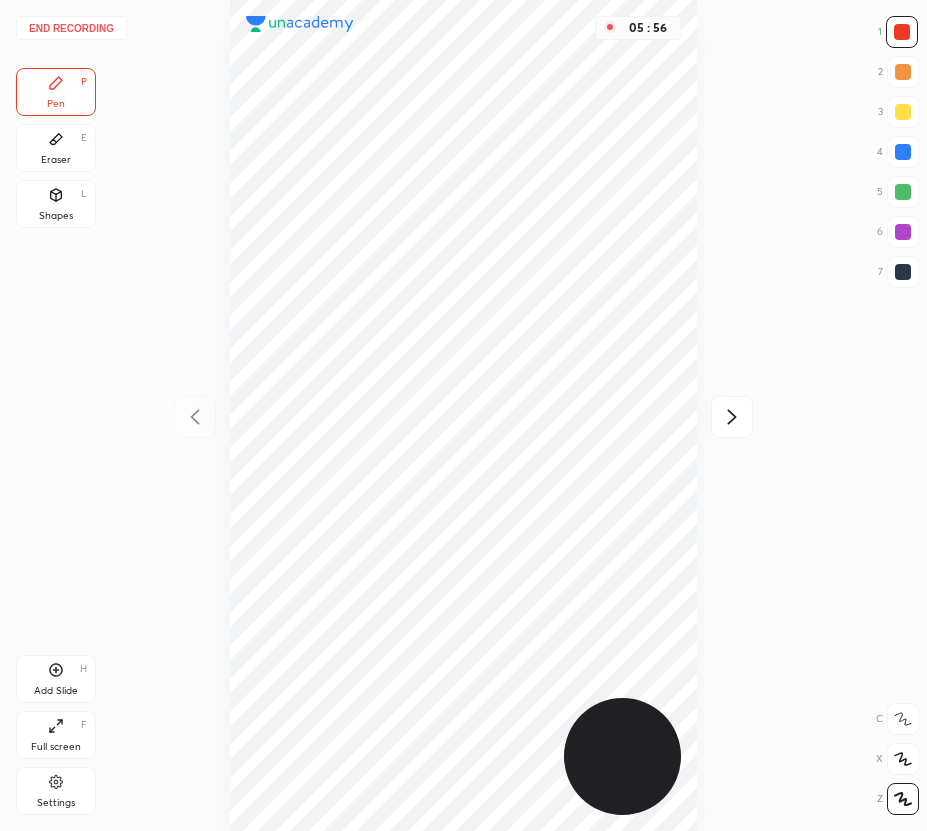 click 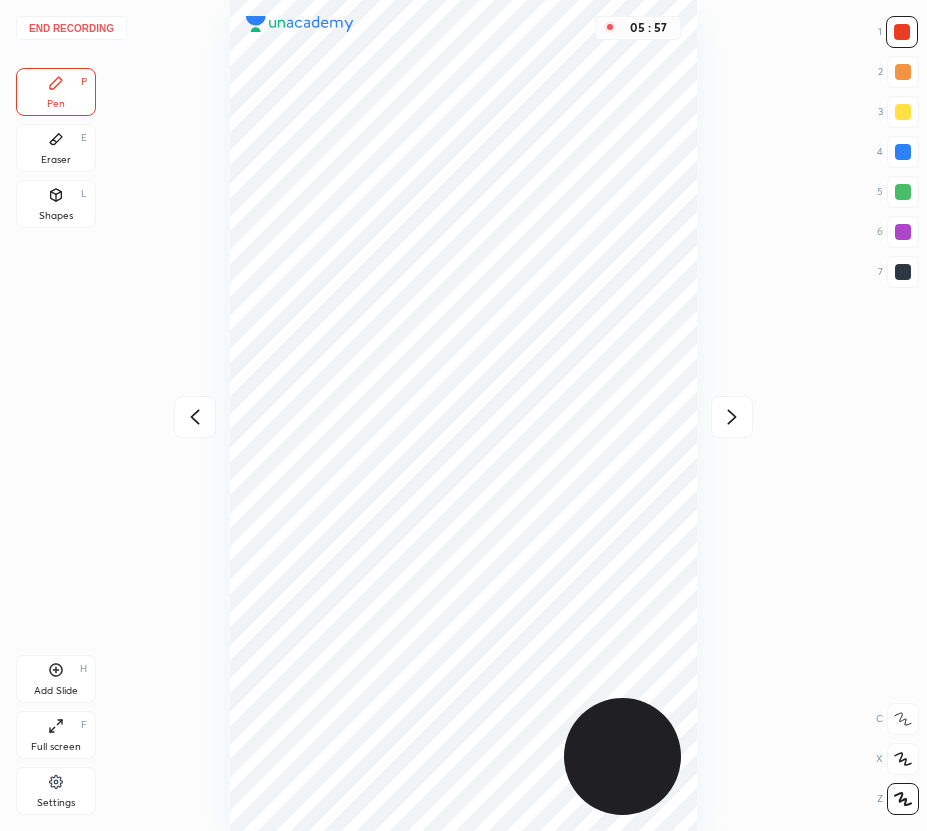 click 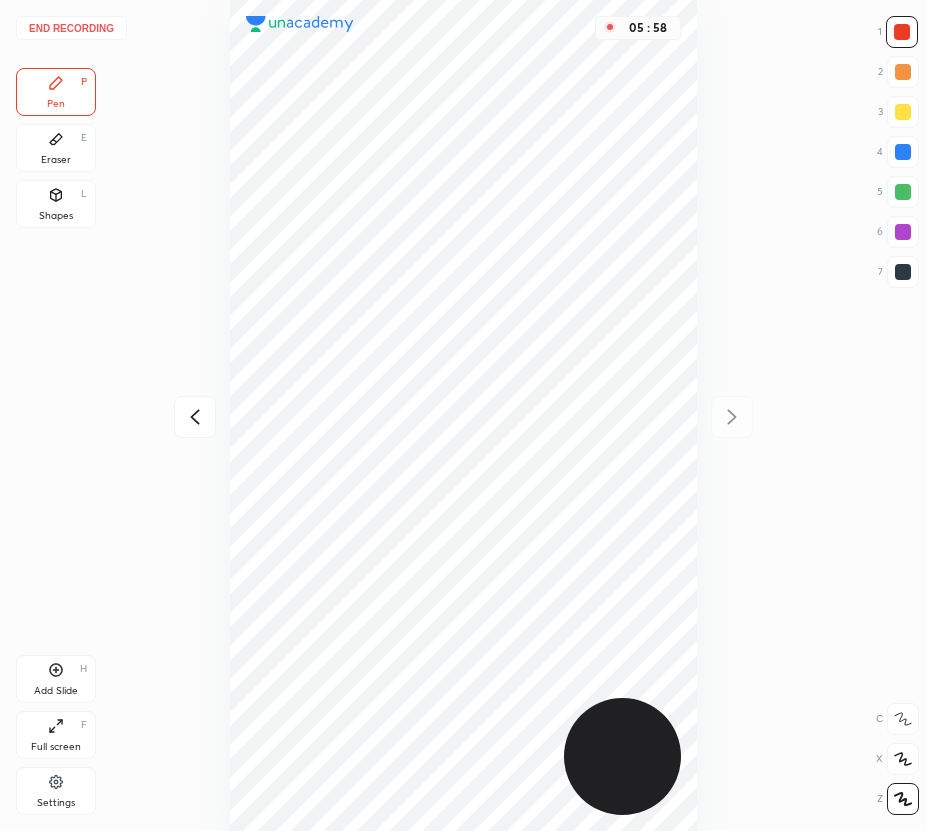 click on "End recording" at bounding box center (71, 28) 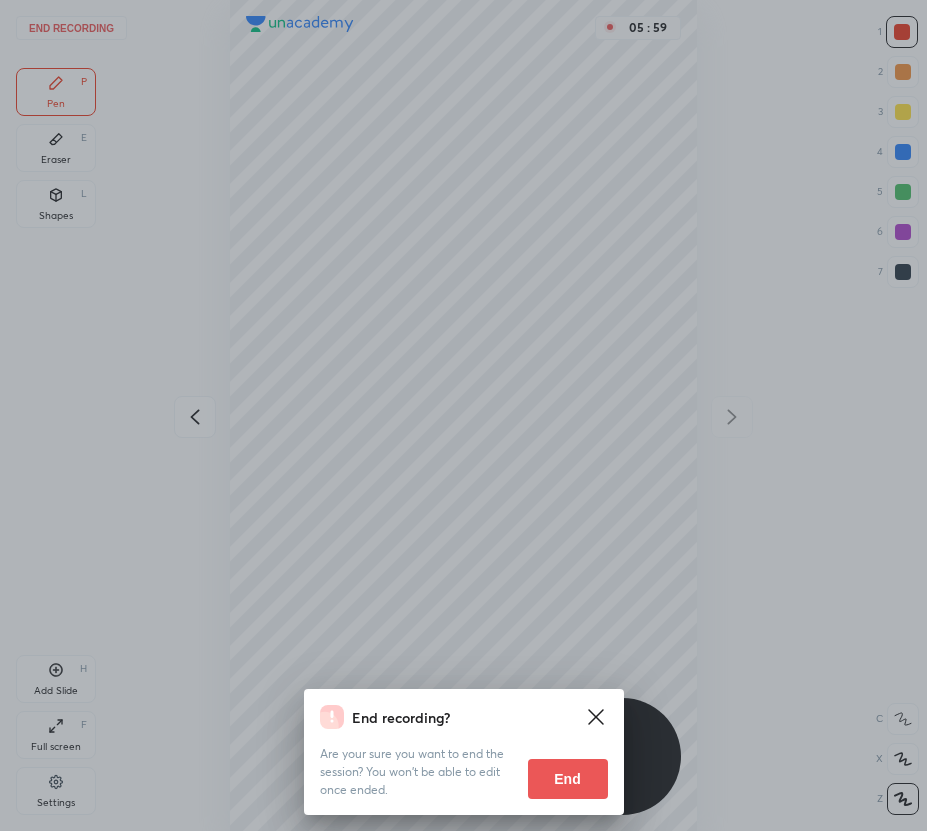 click on "End" at bounding box center (568, 779) 